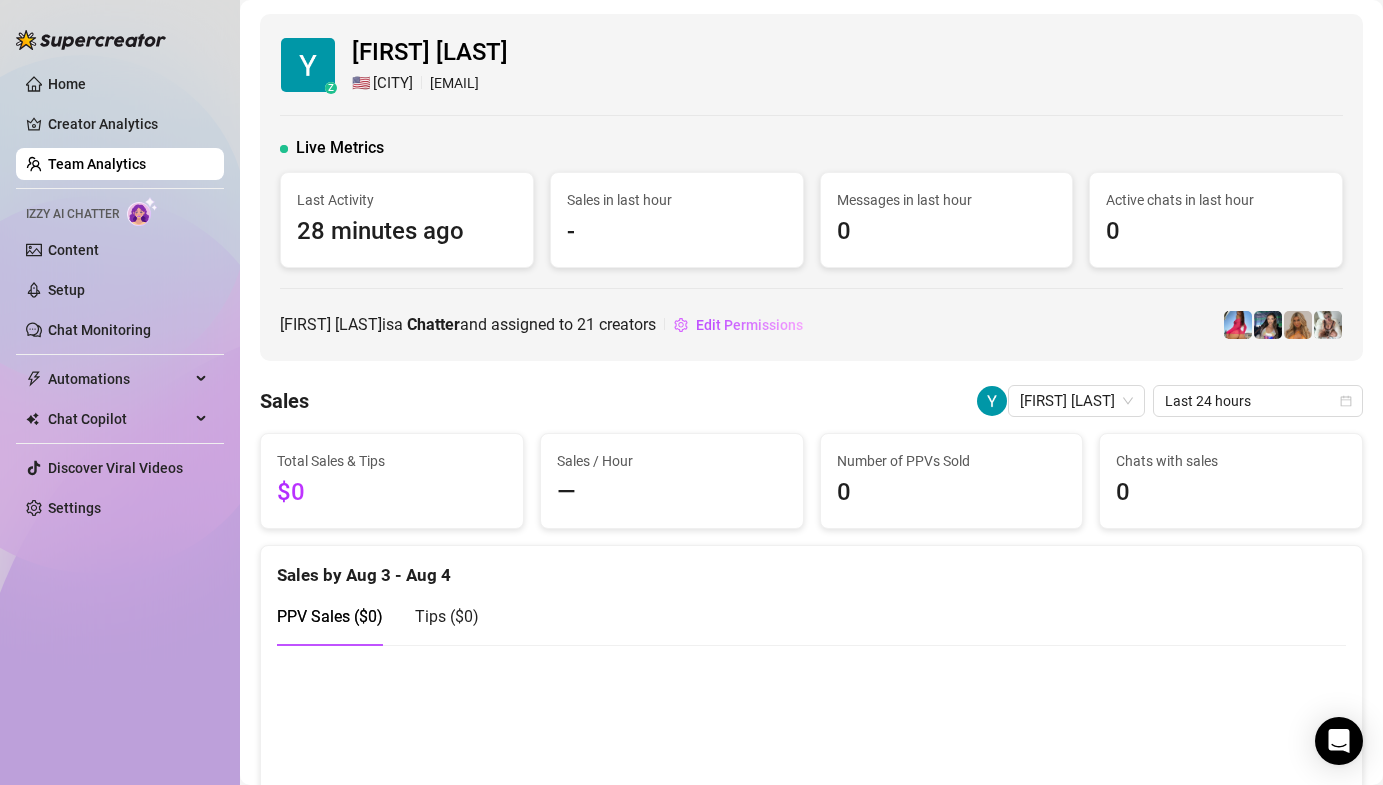 scroll, scrollTop: 0, scrollLeft: 0, axis: both 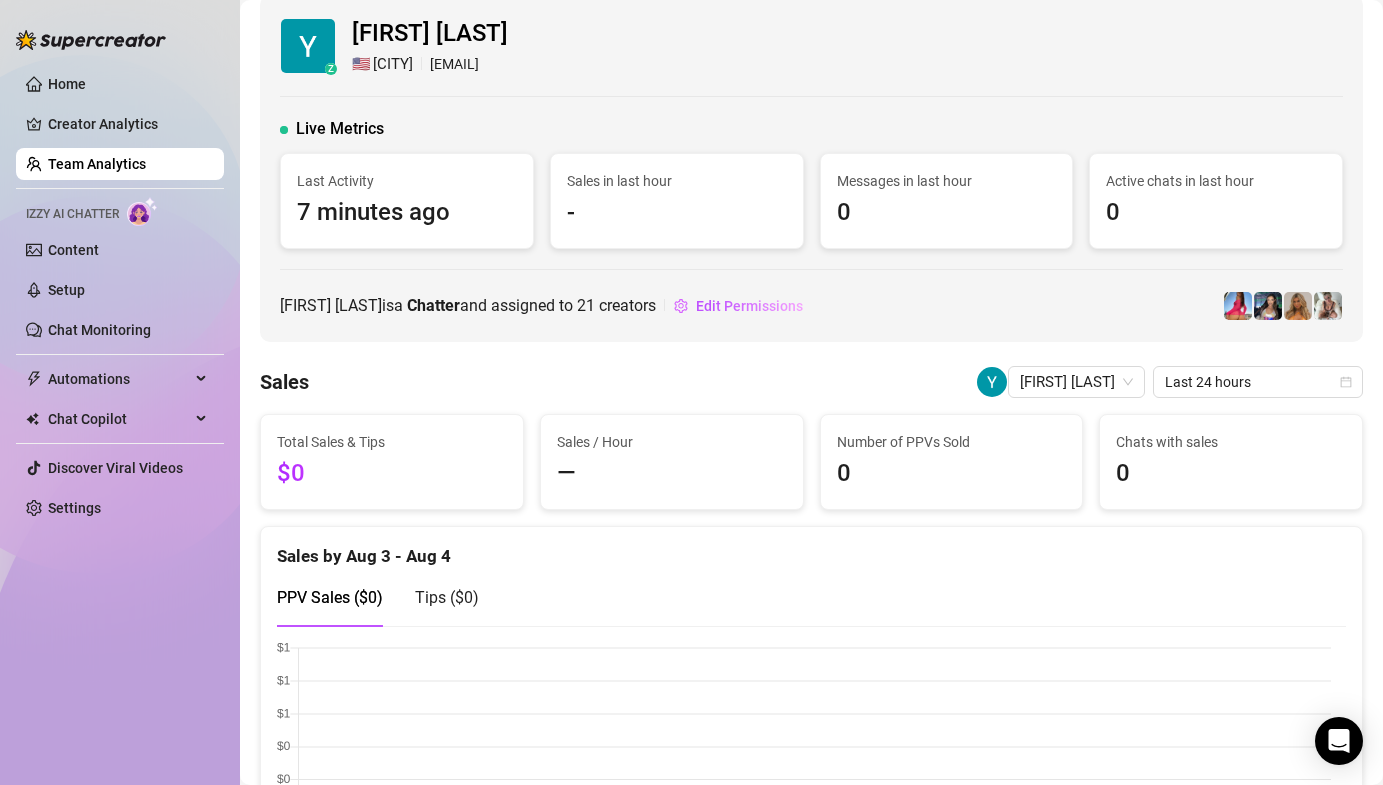 click on "z [FIRST] [LAST] 🇺🇸 [CITY] [EMAIL] Live Metrics Last Activity [TIME] Sales in last hour - Messages in last hour 0 Active chats in last hour 0 [FIRST] [LAST] is a Chatter and assigned to 21 creators Edit Permissions" at bounding box center (811, 168) 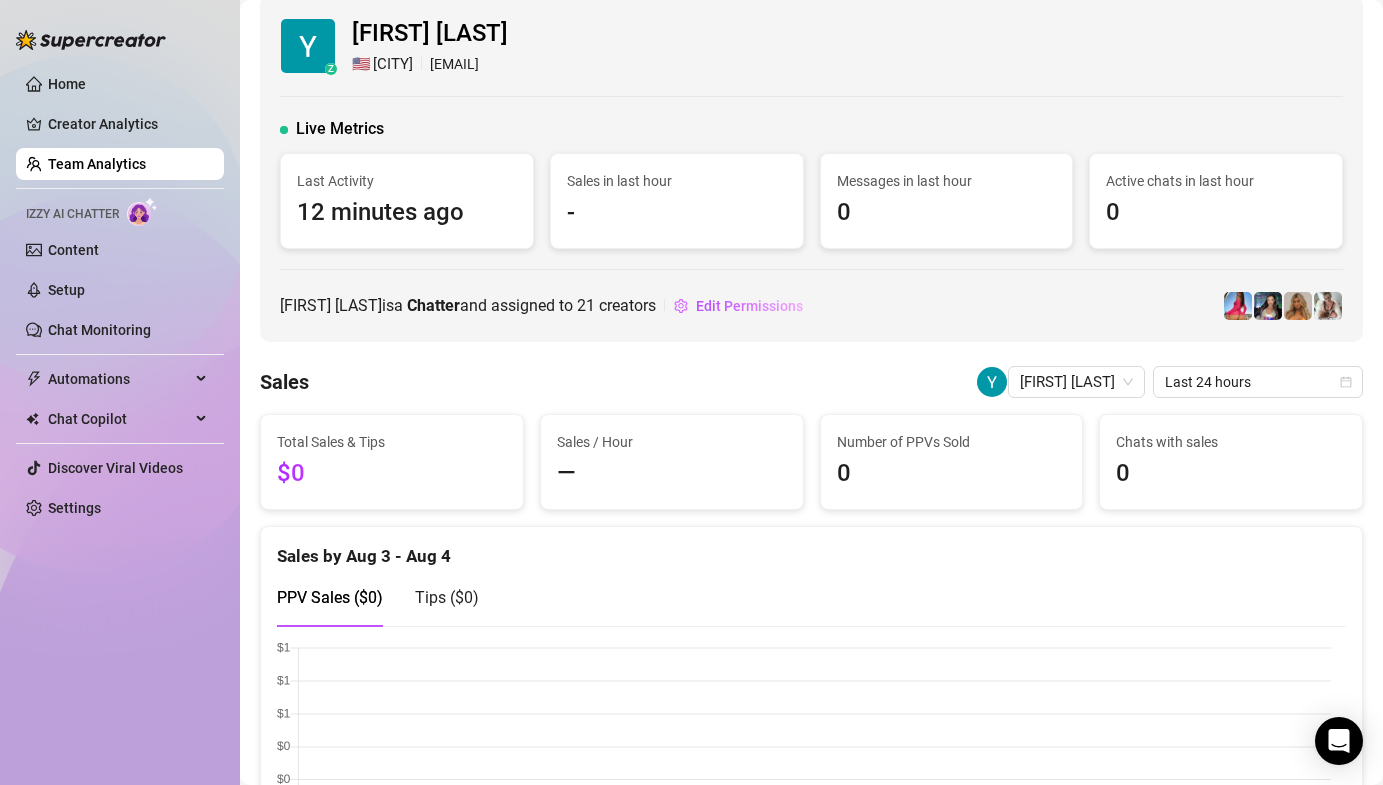 click on "Team Analytics" at bounding box center (97, 164) 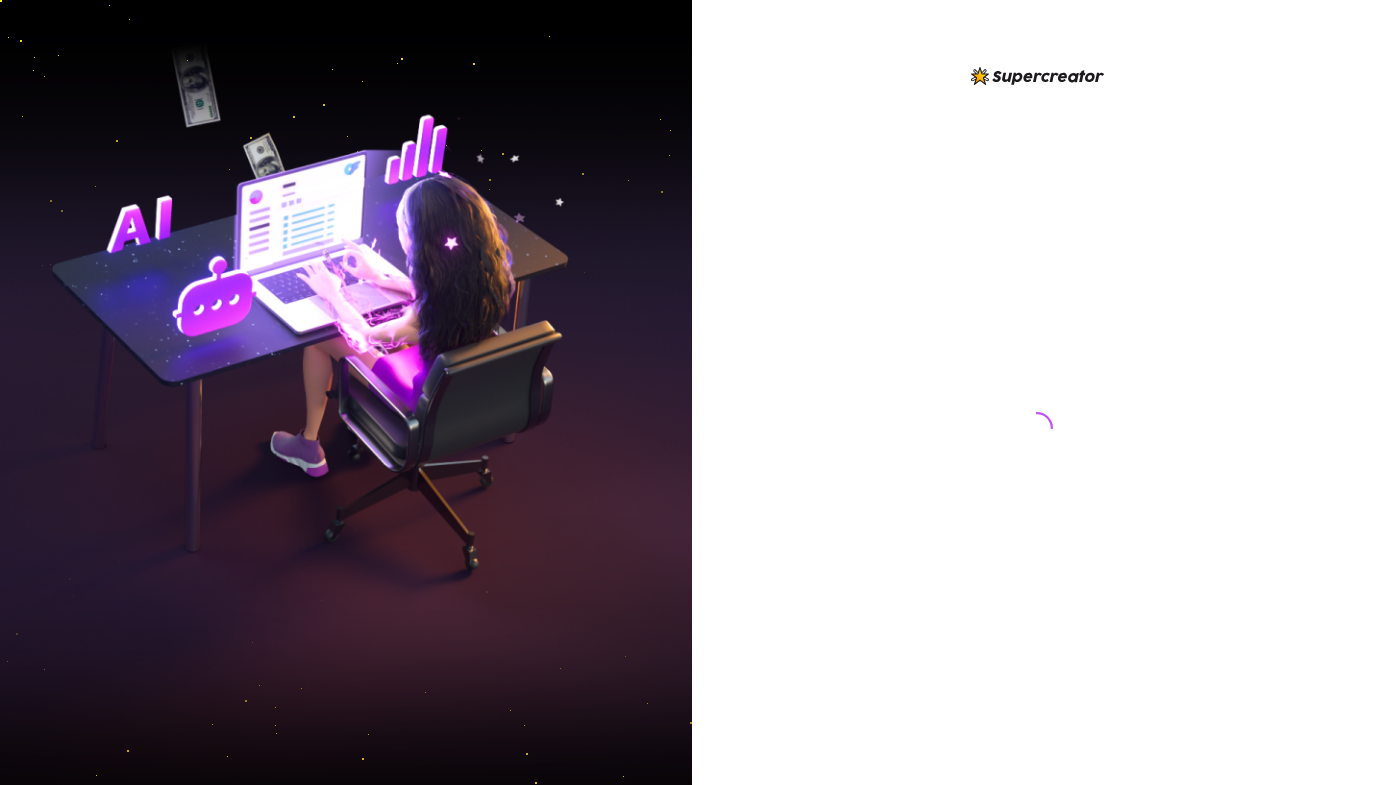 scroll, scrollTop: 0, scrollLeft: 0, axis: both 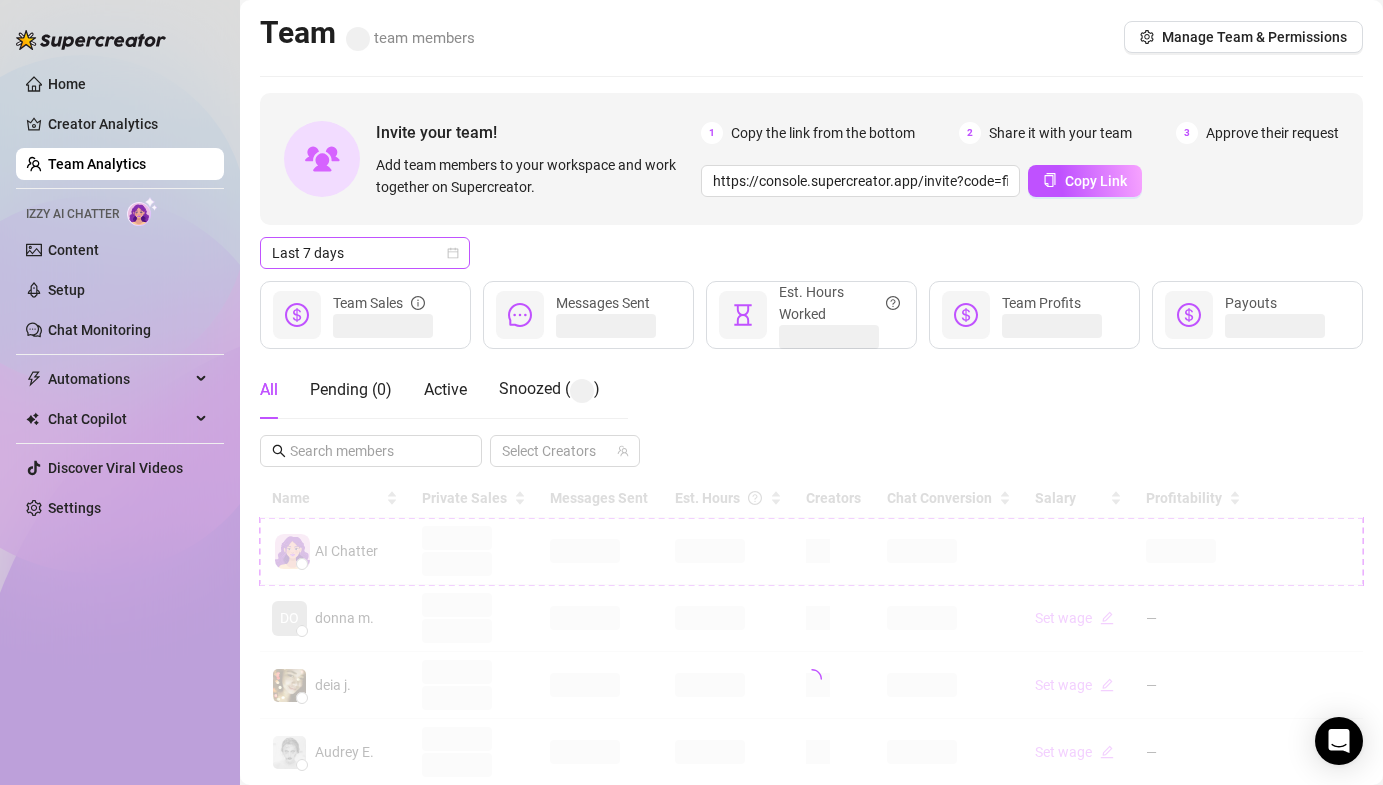 click on "Invite your team! Add team members to your workspace and work together on Supercreator. 1 Copy the link from the bottom 2 Share it with your team 3 Approve their request https://console.supercreator.app/invite?code=fibzx3jJrgPbWdJEkEN3sg7x35T2&workspace=222%20Mgmt%20 Copy Link Last 7 days Team Sales Messages Sent Est. Hours Worked Team Profits Payouts All Pending ( 0 ) Active Snoozed ( )   Select Creators Name Private Sales Messages Sent Est. Hours  Creators Chat Conversion Salary Profitability AI Chatter DO [NAME] Set wage — [NAME] Set wage — [NAME] Set wage — [NAME] Set wage — [NAME] Set wage — [NAME] Set wage — [NAME] Set wage — [NAME] Set wage — [NAME] Set wage — 1 2 3 4 5 6 7" at bounding box center (811, 668) 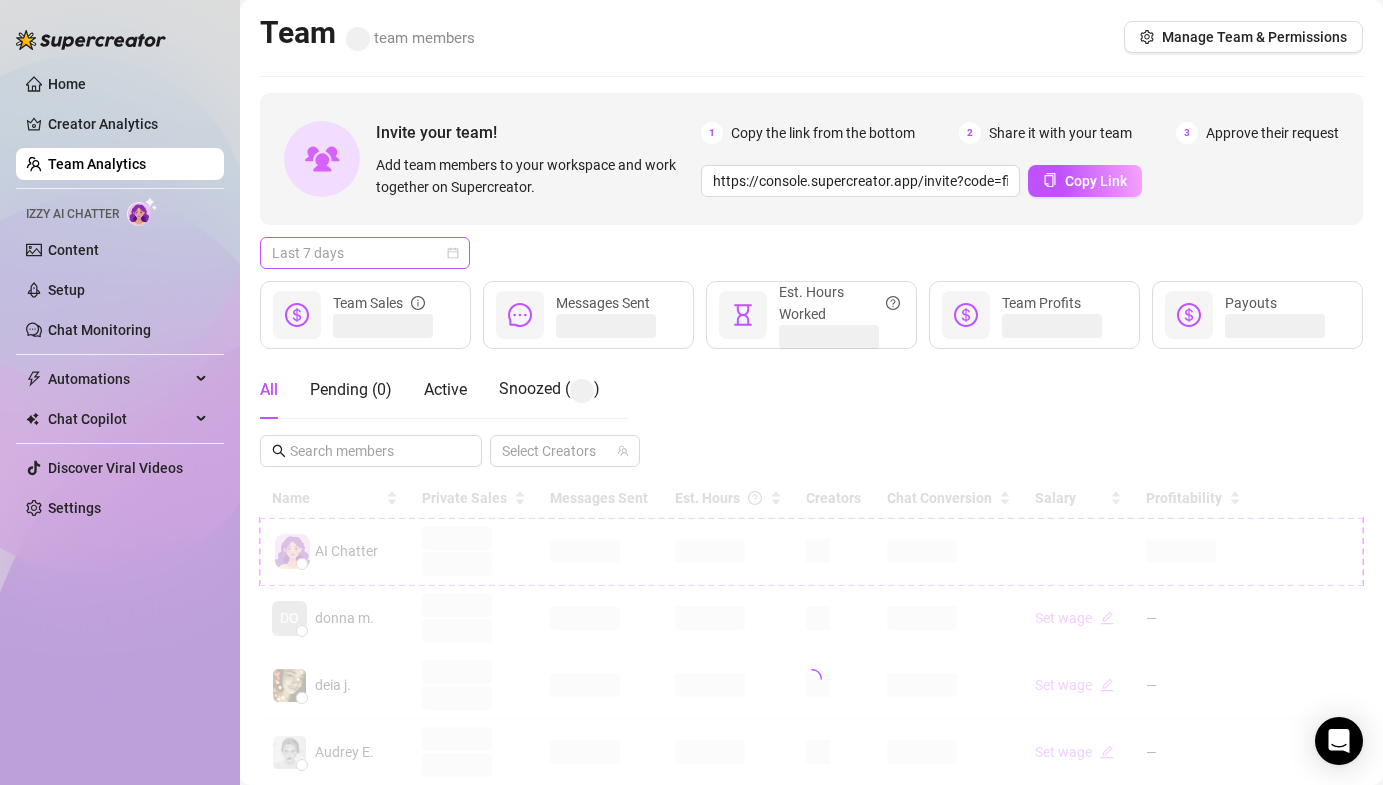 drag, startPoint x: 379, startPoint y: 240, endPoint x: 374, endPoint y: 265, distance: 25.495098 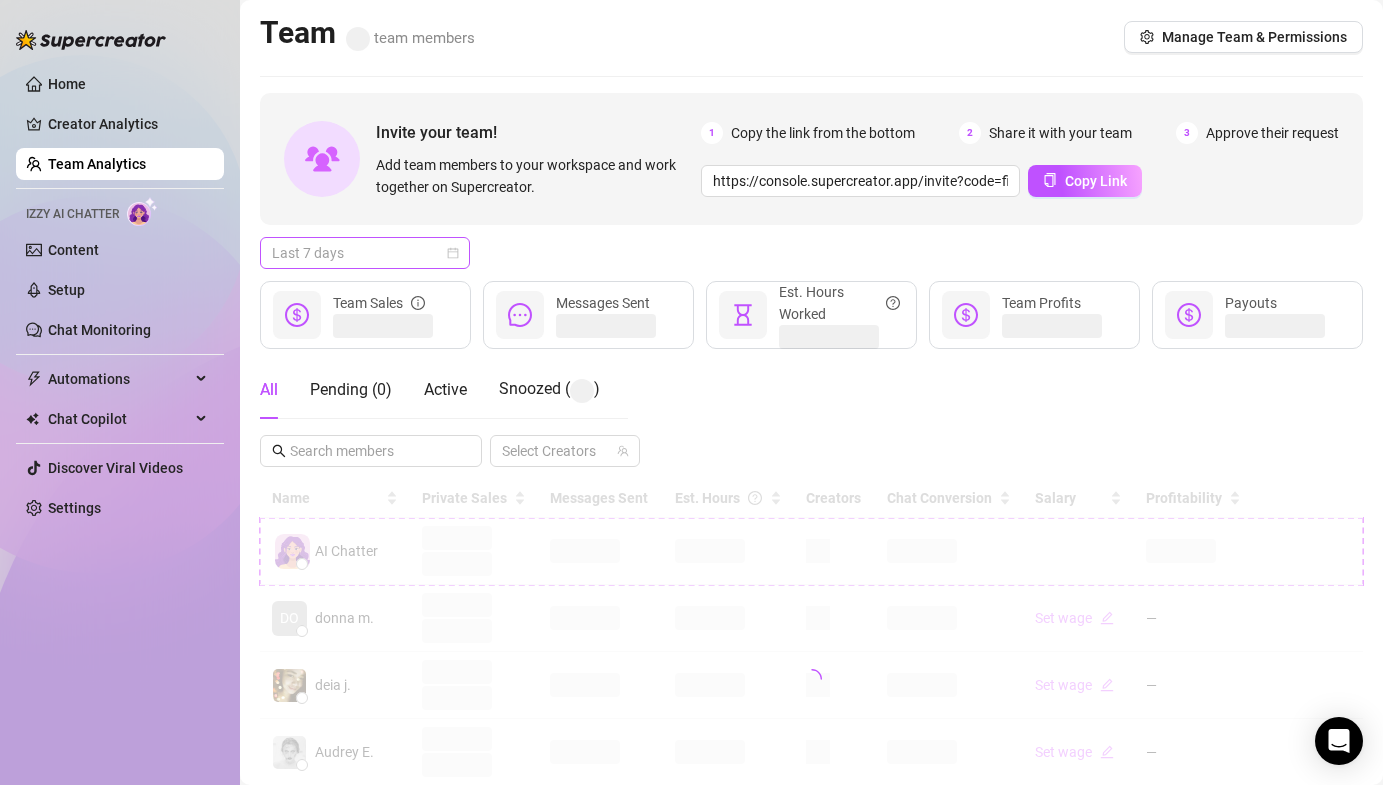 click on "Last 7 days" at bounding box center (365, 253) 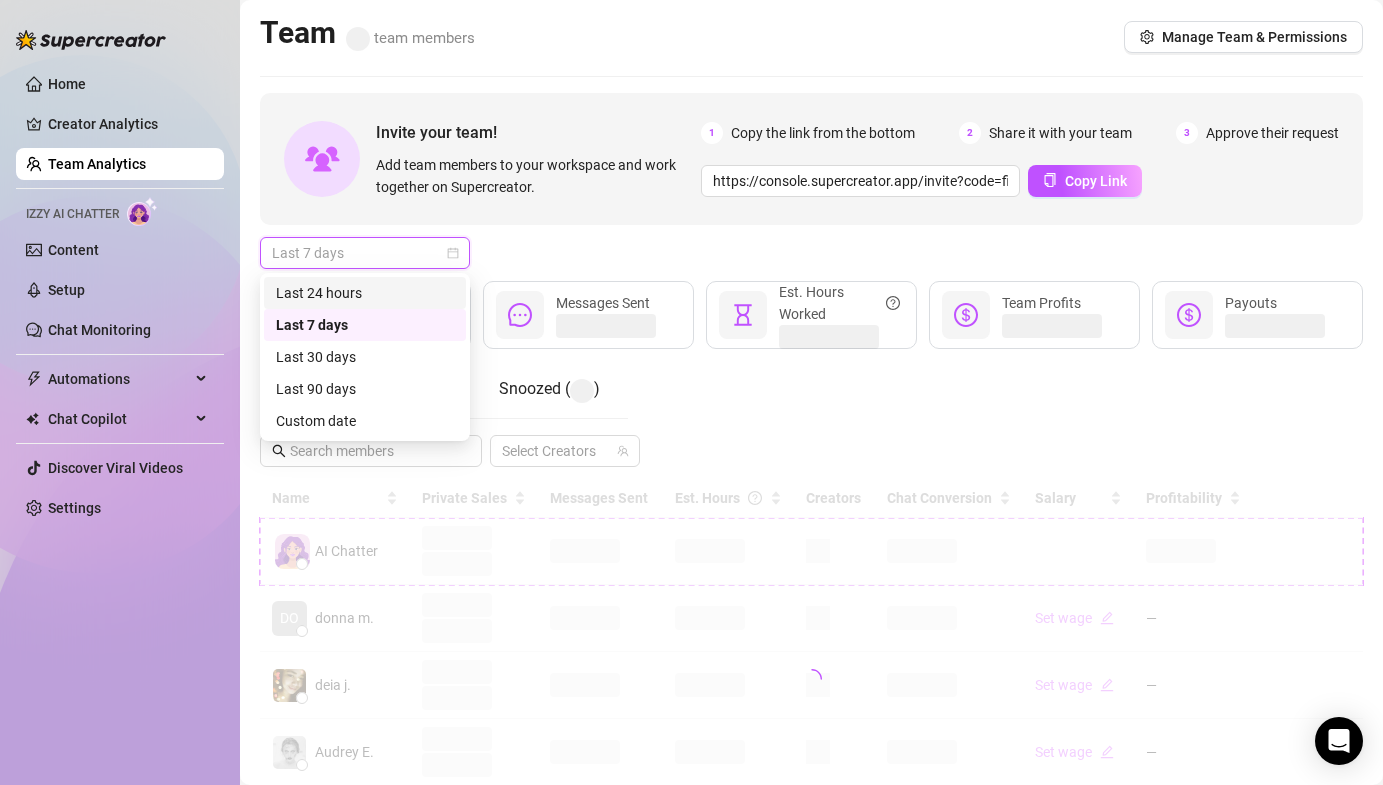 drag, startPoint x: 371, startPoint y: 289, endPoint x: 401, endPoint y: 342, distance: 60.90156 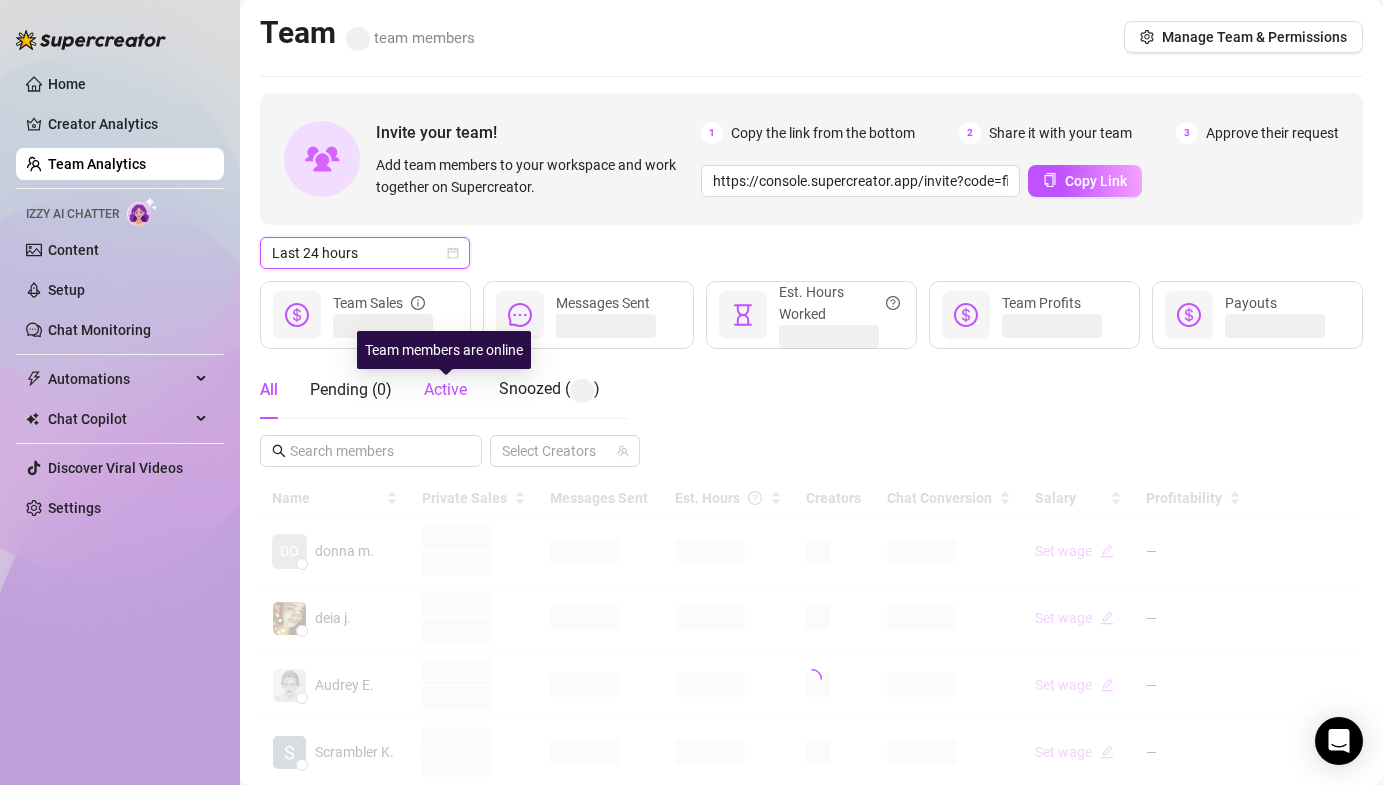 click on "Active" at bounding box center (445, 389) 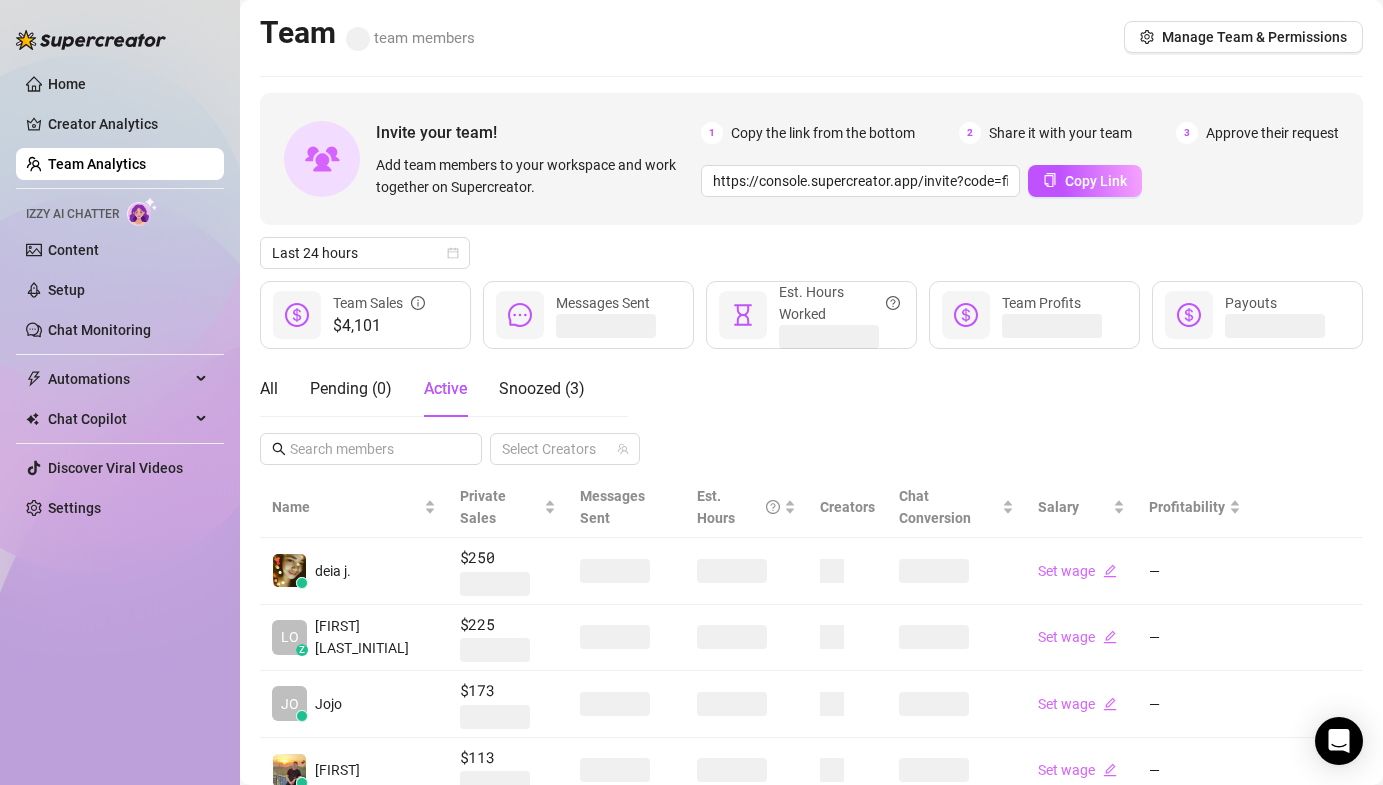 click on "All Pending ( 0 ) Active Snoozed ( 3 )   Select Creators" at bounding box center [811, 413] 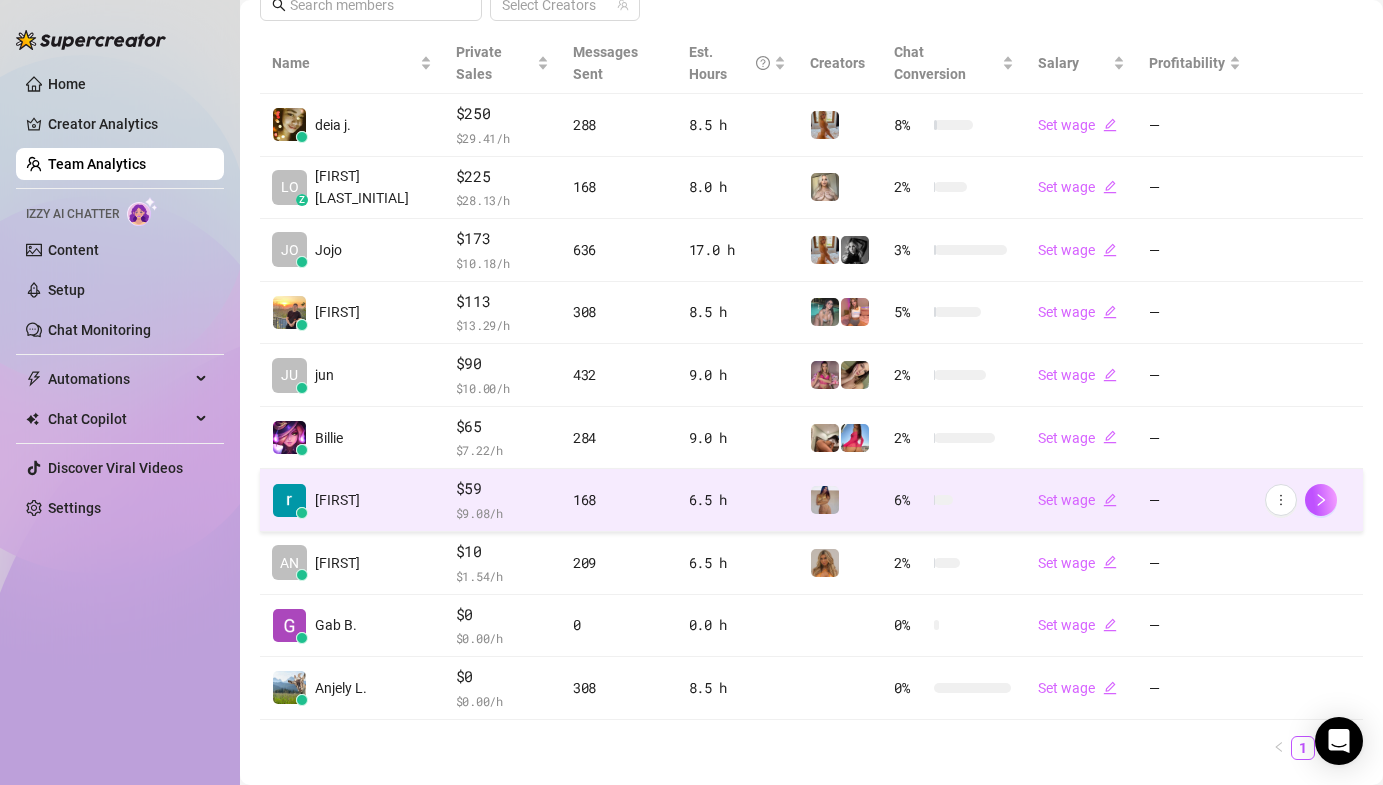 scroll, scrollTop: 450, scrollLeft: 0, axis: vertical 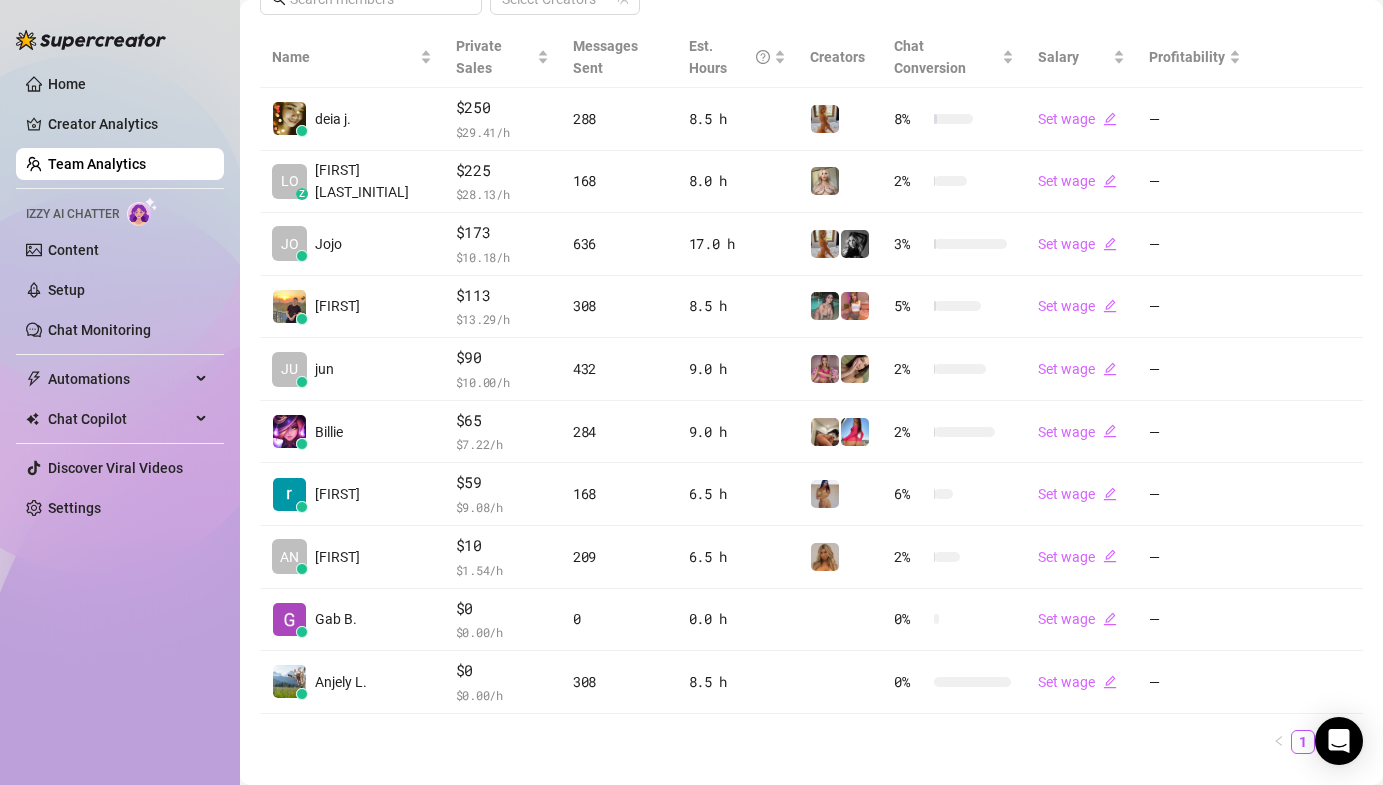 click on "2" at bounding box center [1327, 742] 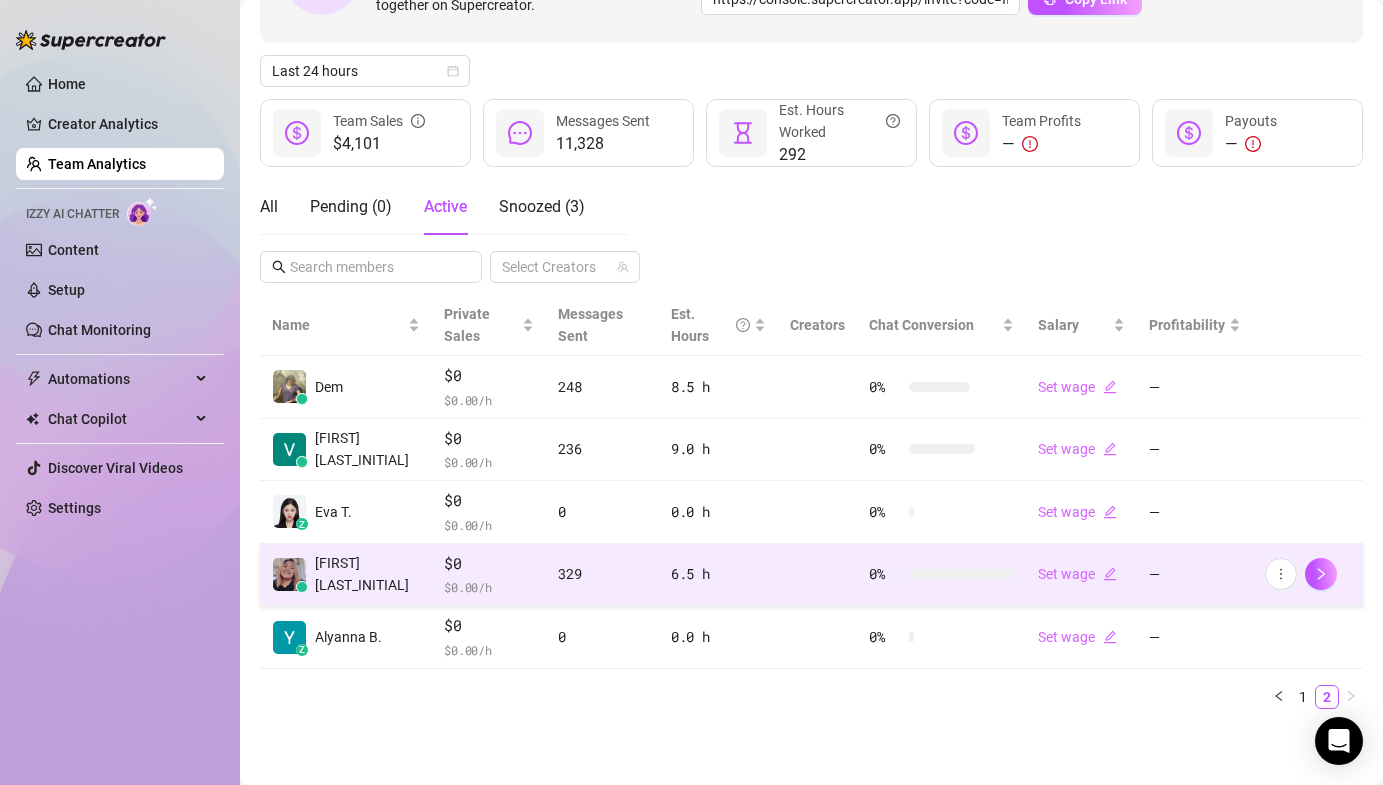 scroll, scrollTop: 160, scrollLeft: 0, axis: vertical 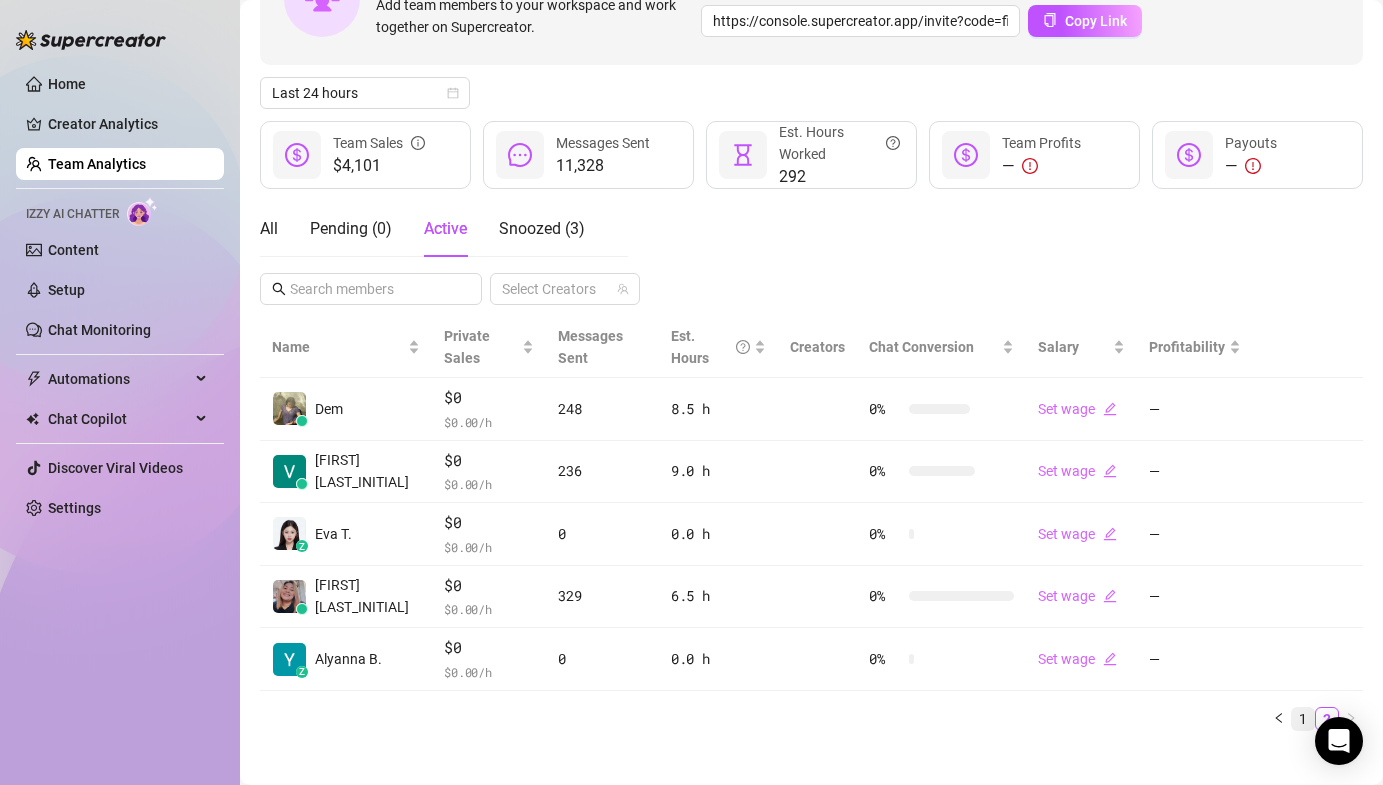 click on "1" at bounding box center [1303, 719] 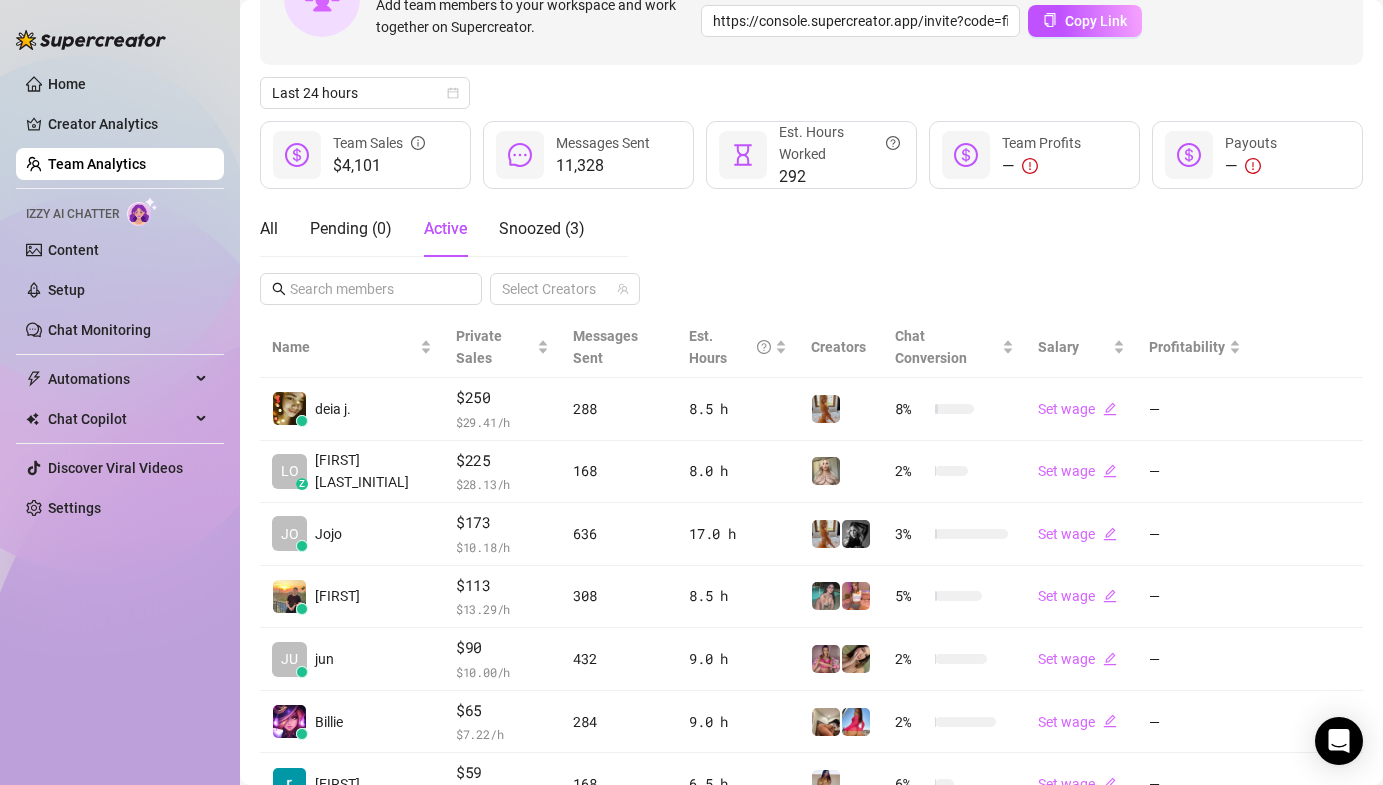 click on "All Pending ( 0 ) Active Snoozed ( 3 )   Select Creators" at bounding box center (811, 253) 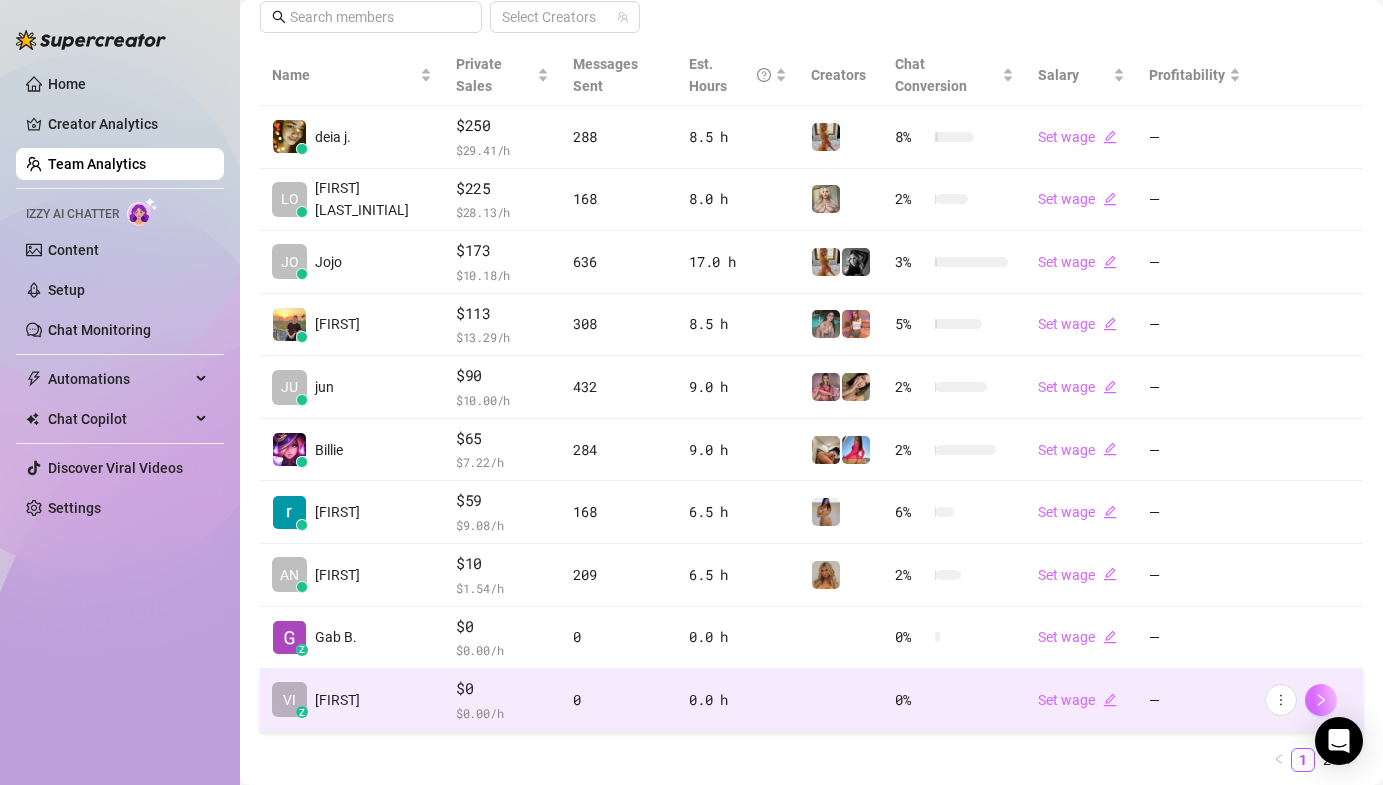scroll, scrollTop: 472, scrollLeft: 0, axis: vertical 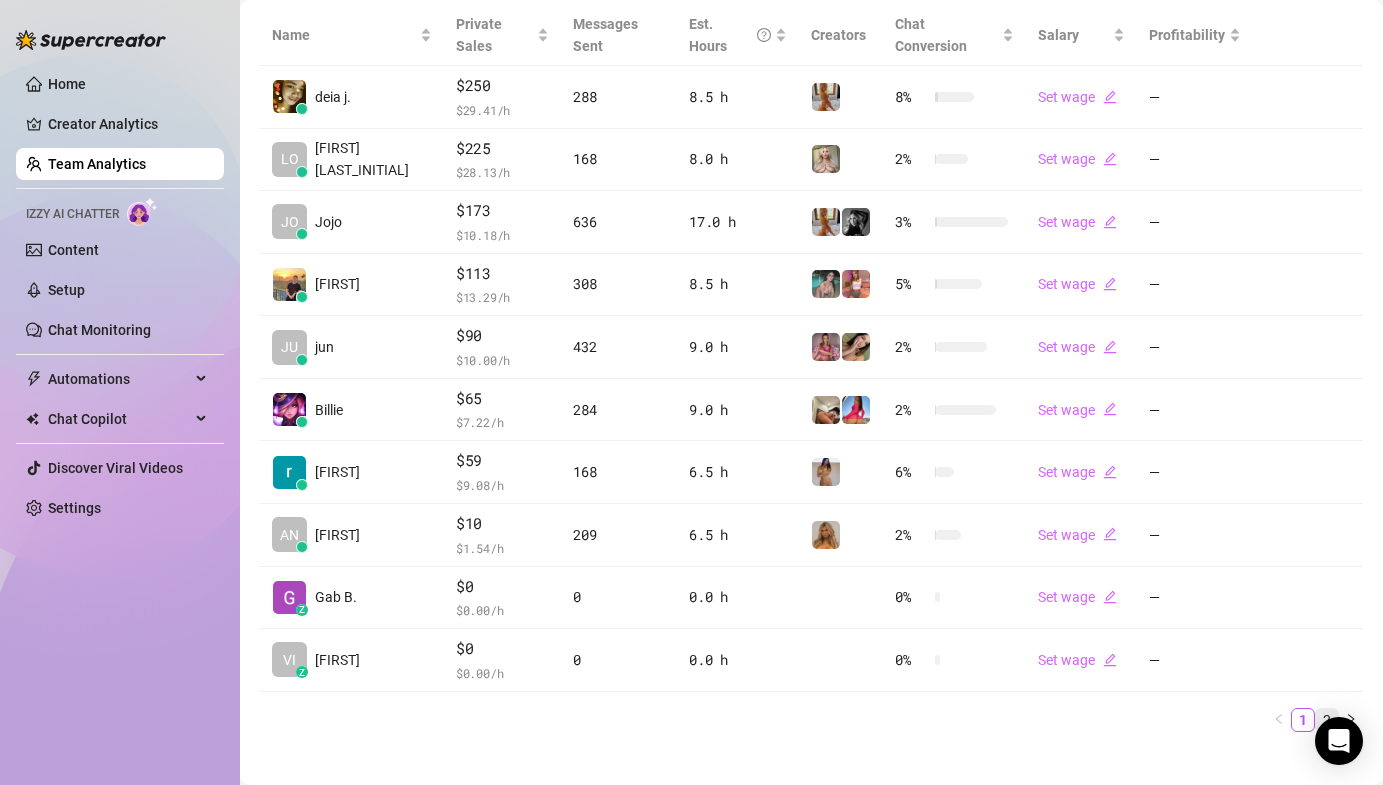 click on "2" at bounding box center [1327, 720] 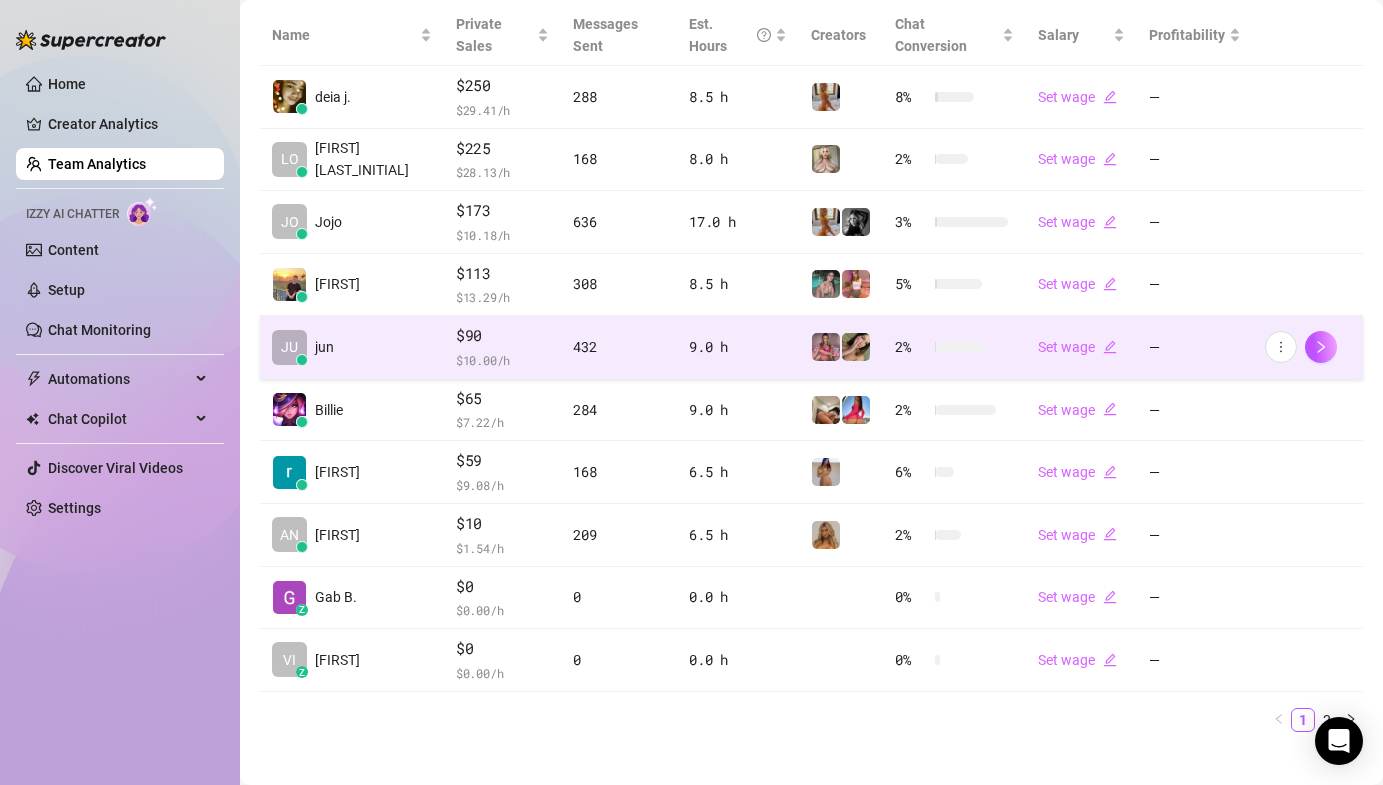 scroll, scrollTop: 285, scrollLeft: 0, axis: vertical 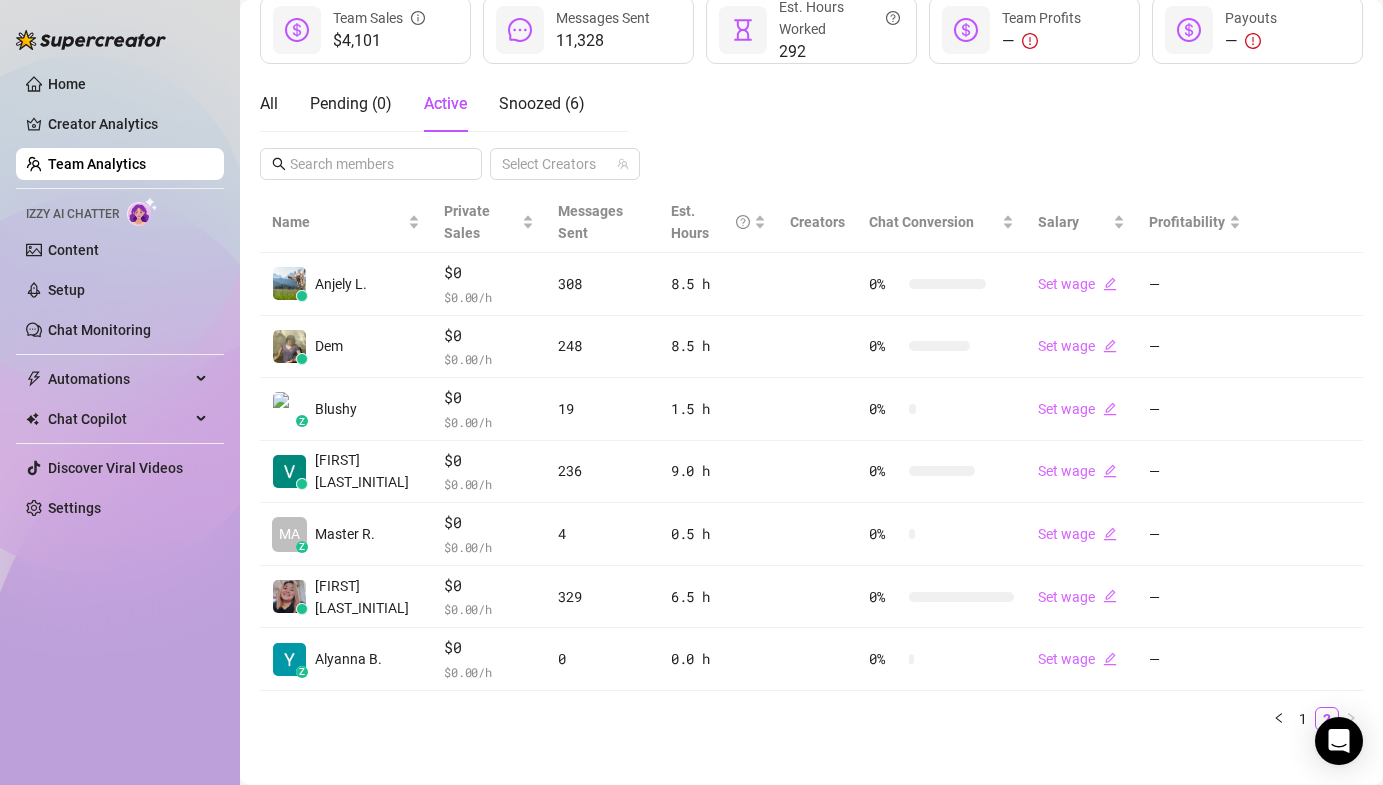 click on "1 2" at bounding box center (811, 719) 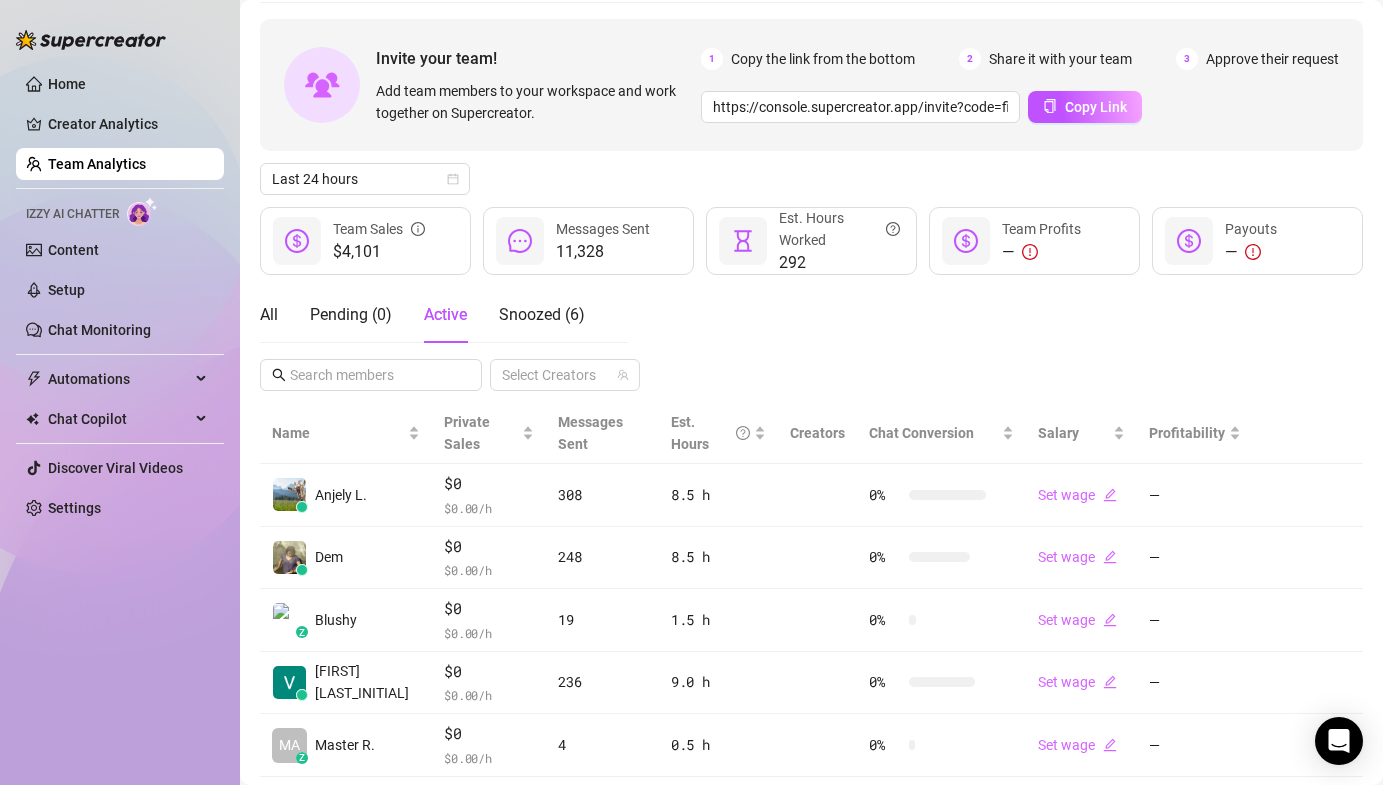 scroll, scrollTop: 0, scrollLeft: 0, axis: both 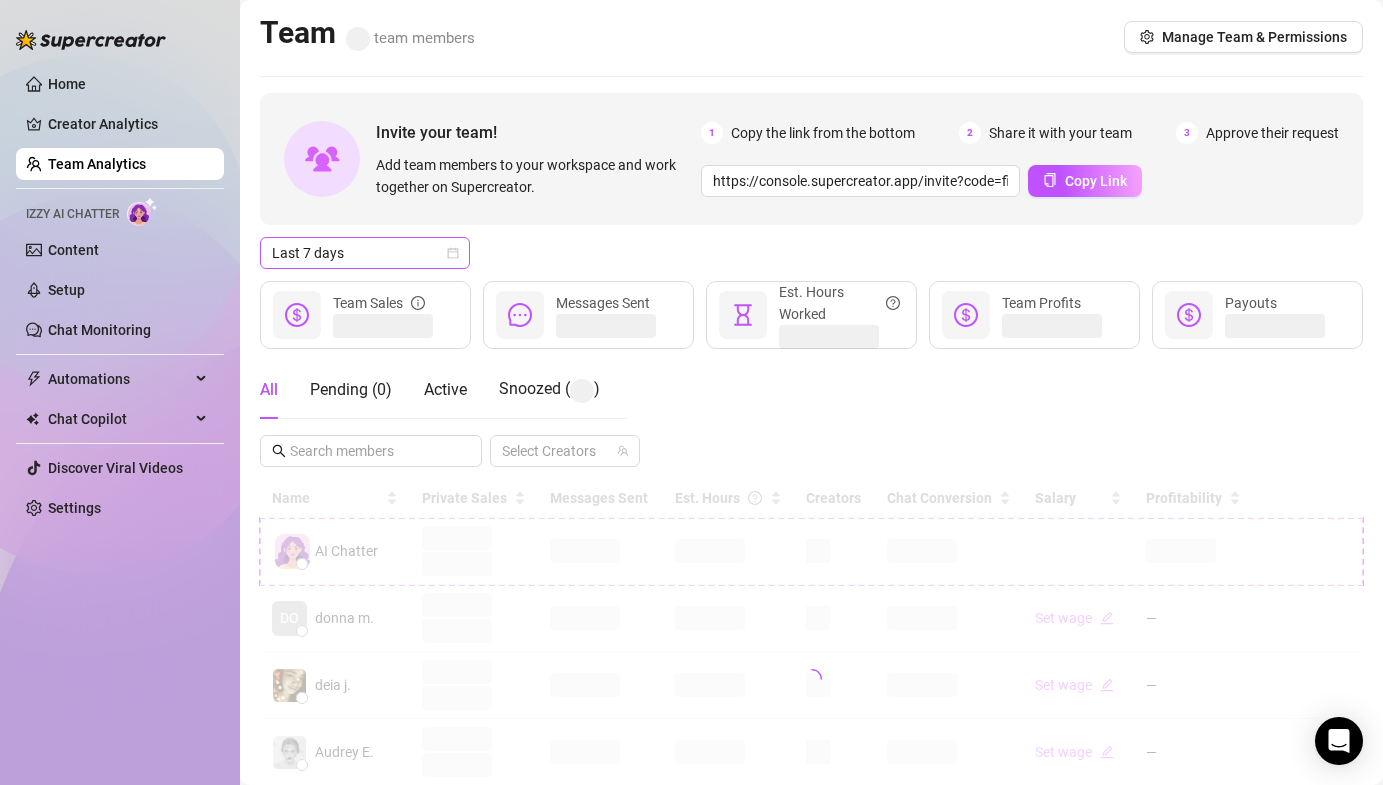 click on "Last 7 days" at bounding box center [365, 253] 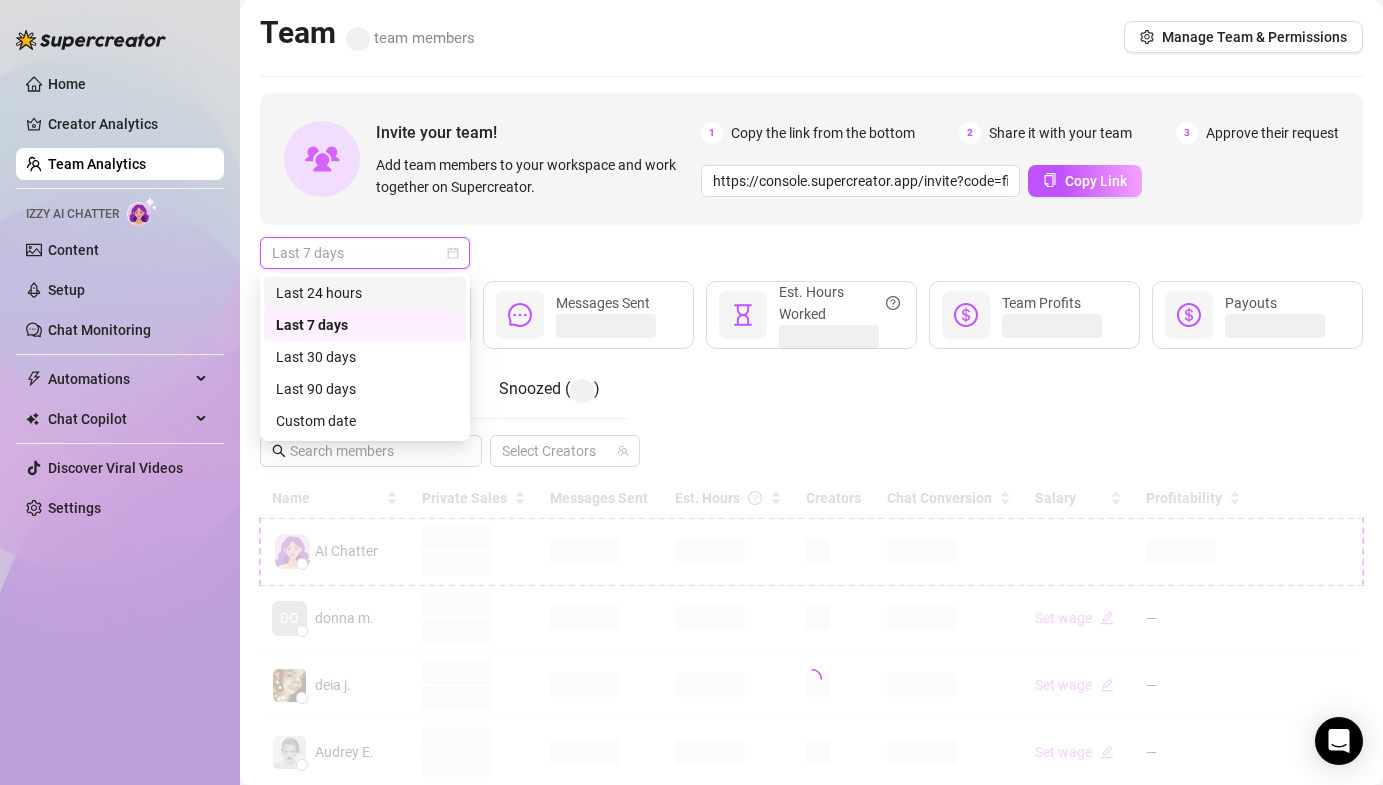 click on "Last 24 hours" at bounding box center [365, 293] 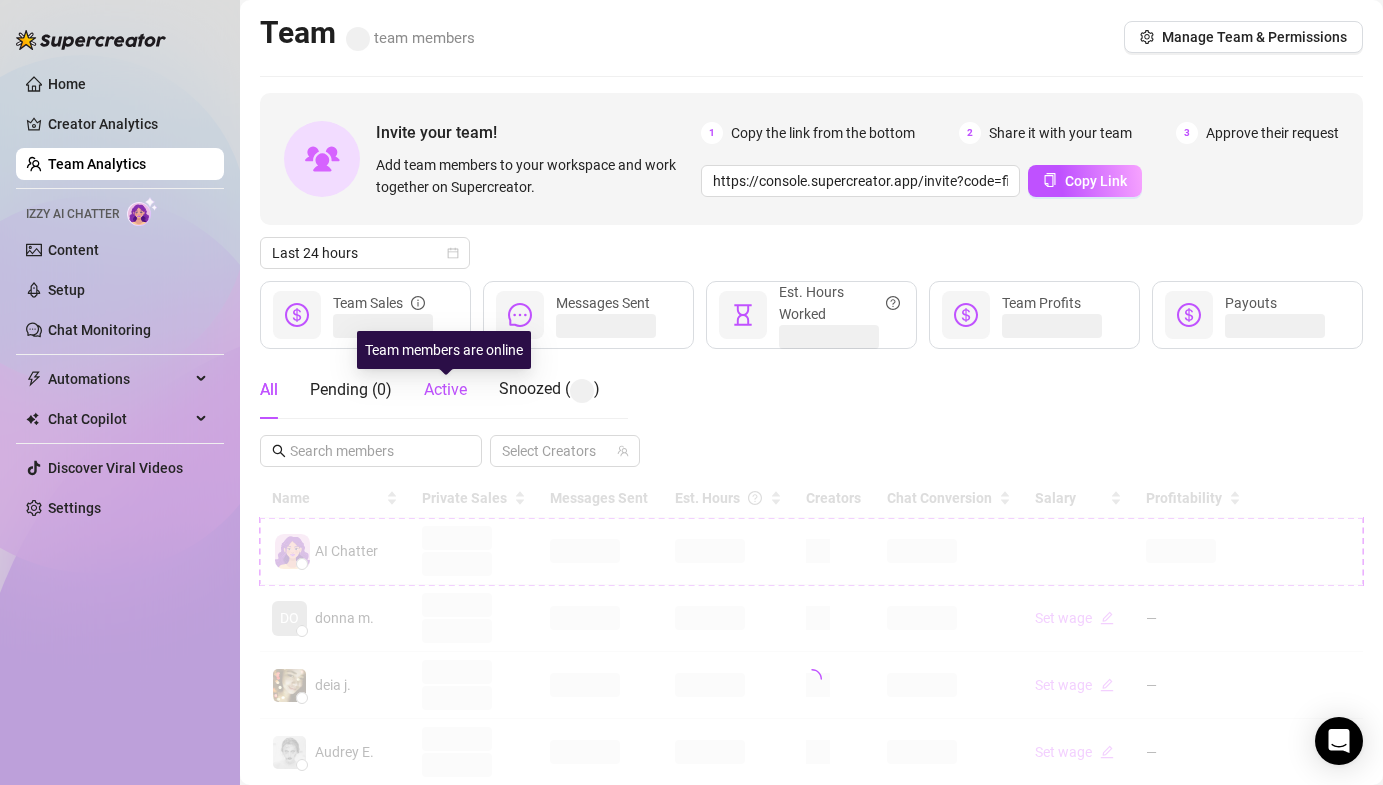 click on "Active" at bounding box center (445, 389) 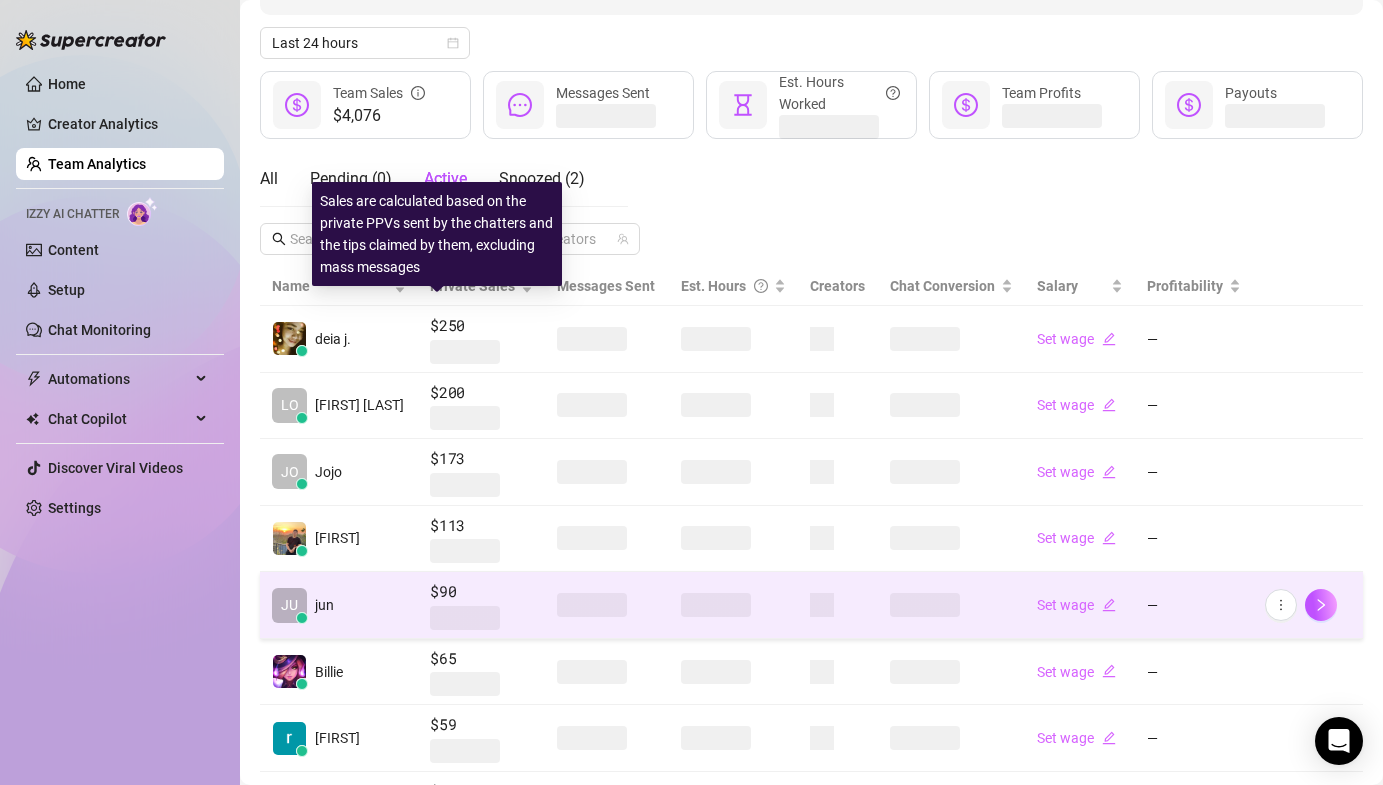 scroll, scrollTop: 308, scrollLeft: 0, axis: vertical 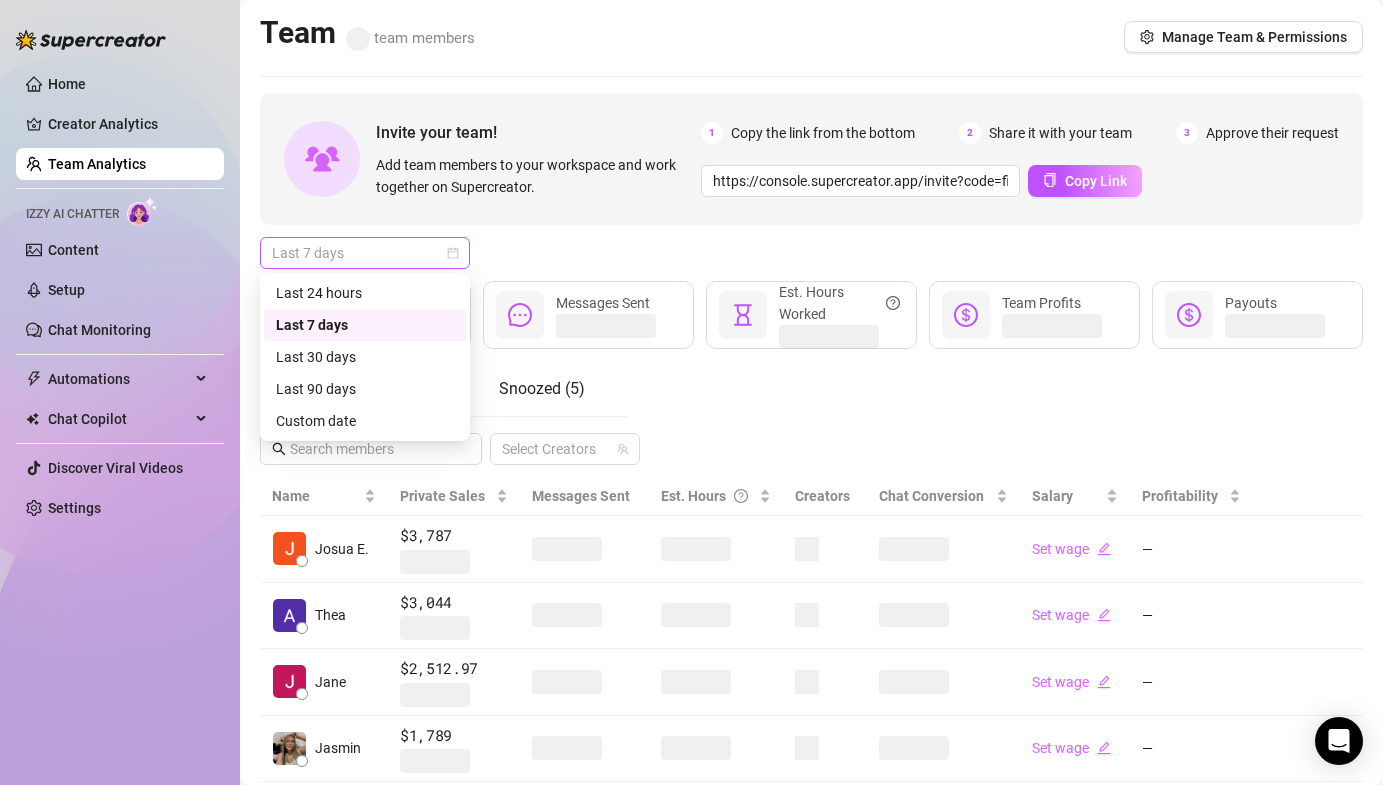 click on "Last 7 days" at bounding box center (365, 253) 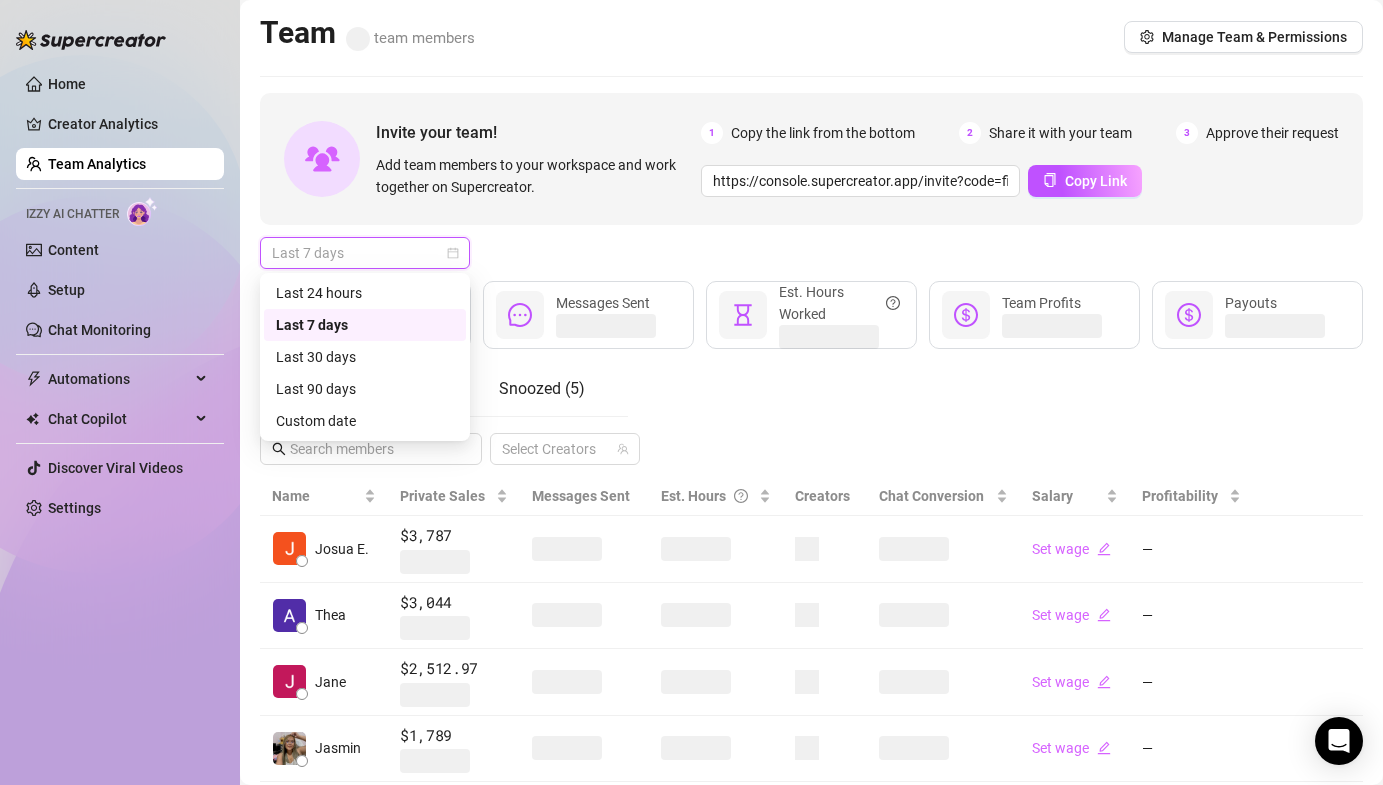 click on "Last 24 hours Last 7 days Last 30 days Last 24 hours Last 7 days Last 30 days Last 90 days Custom date" at bounding box center [365, 357] 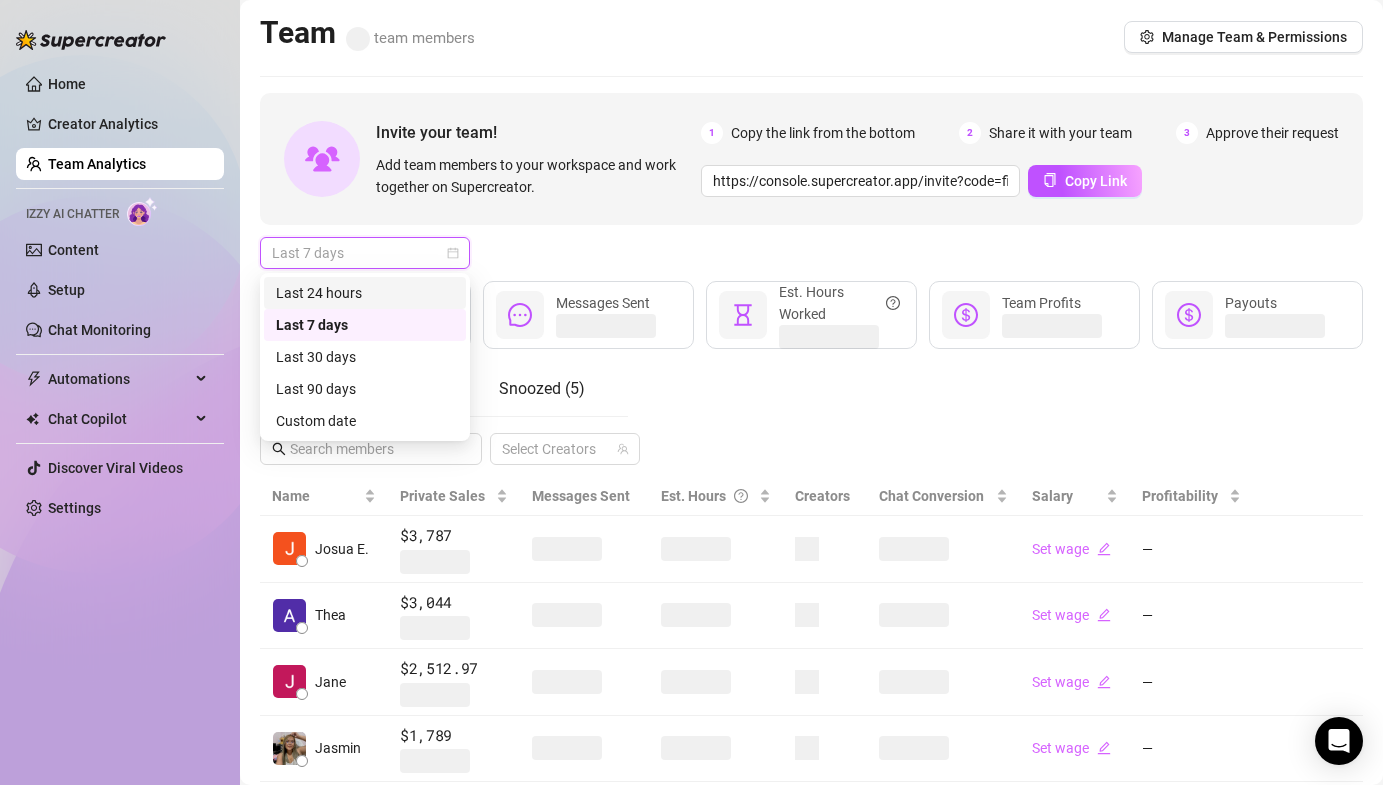 click on "Last 24 hours" at bounding box center [365, 293] 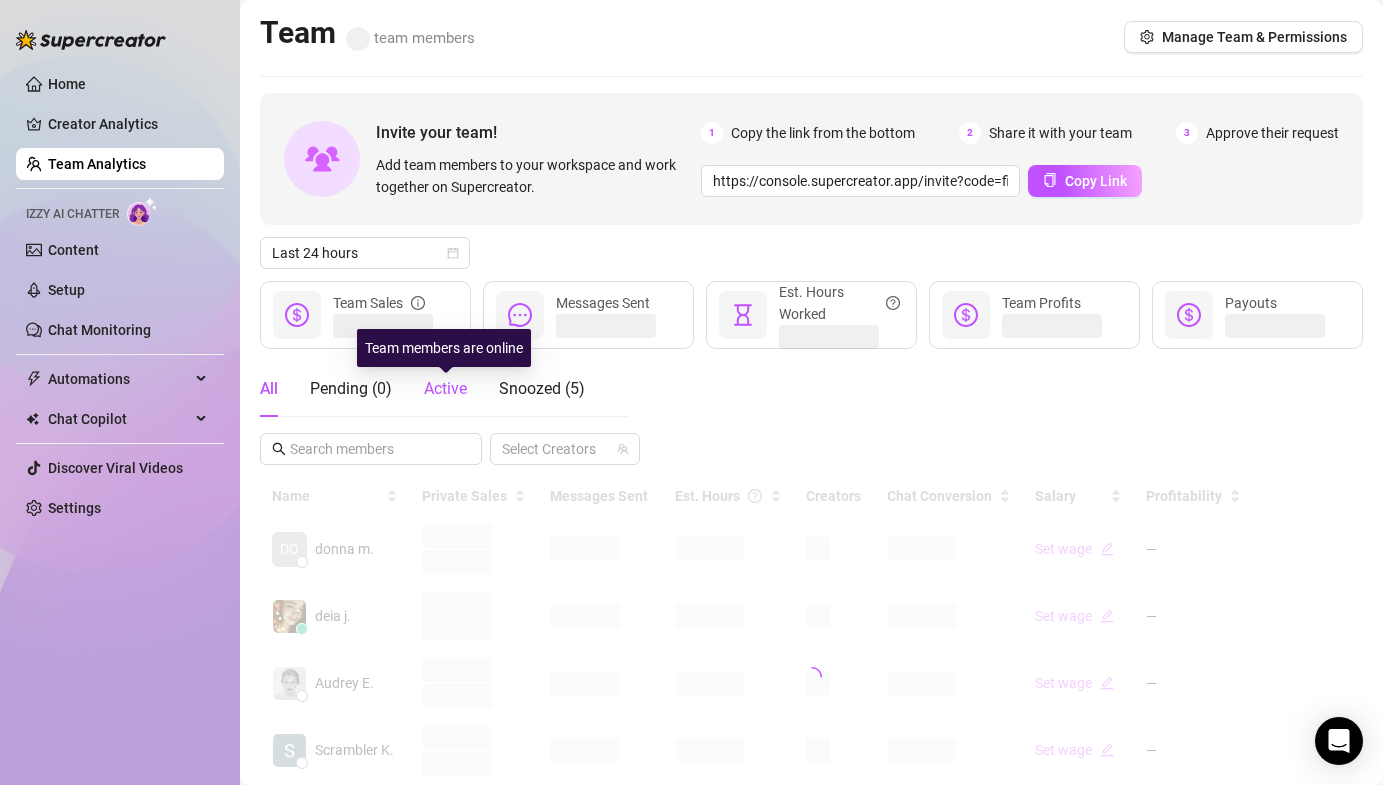 click on "Active" at bounding box center (445, 388) 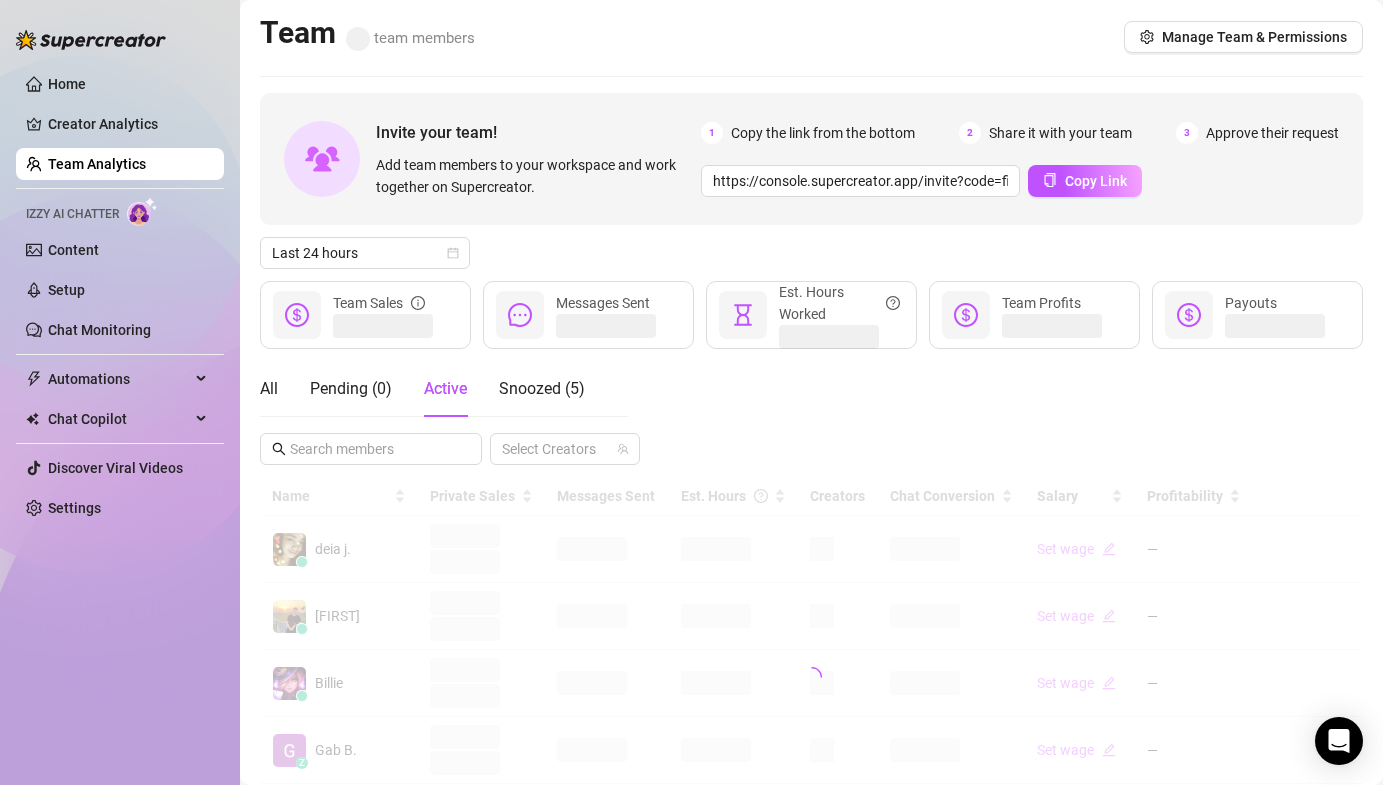 click on "Last 24 hours" at bounding box center [811, 253] 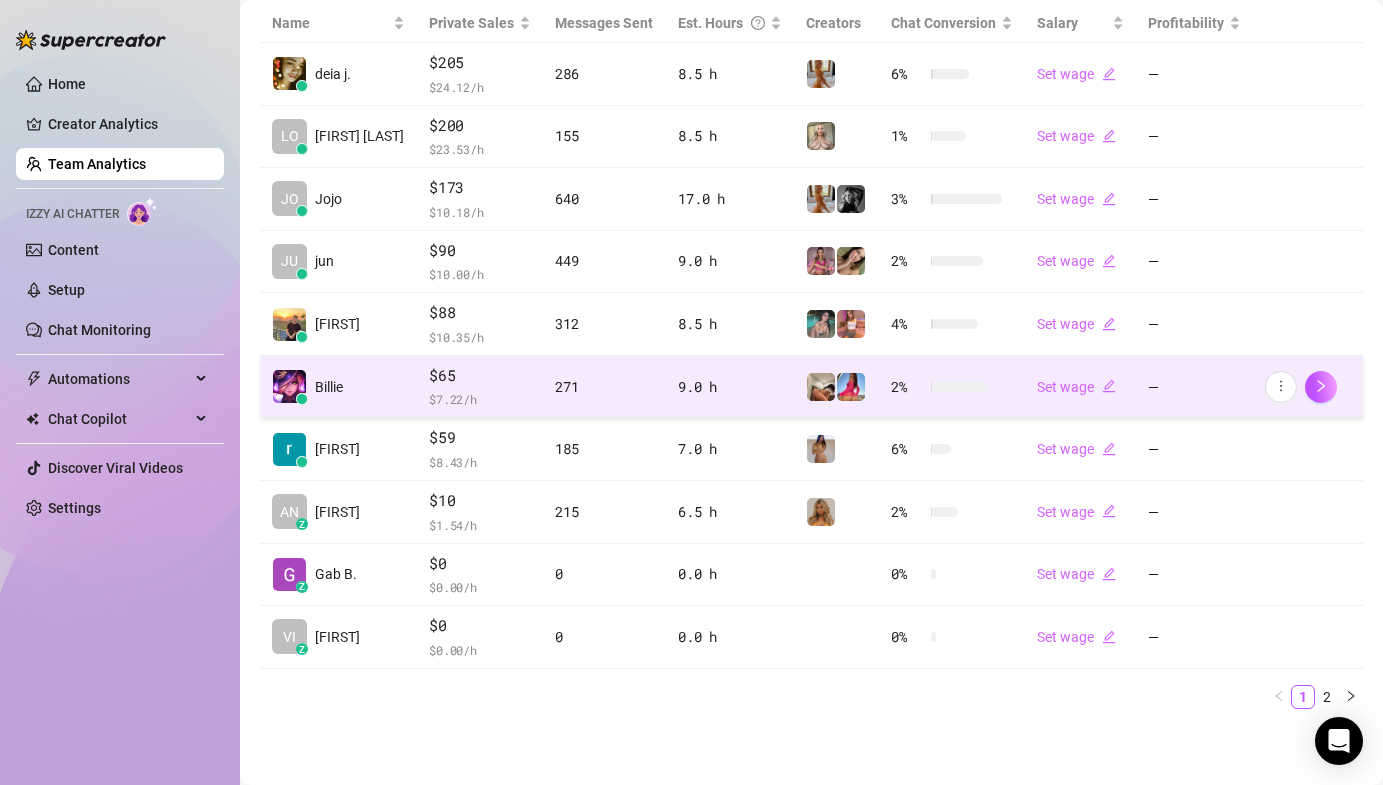scroll, scrollTop: 472, scrollLeft: 0, axis: vertical 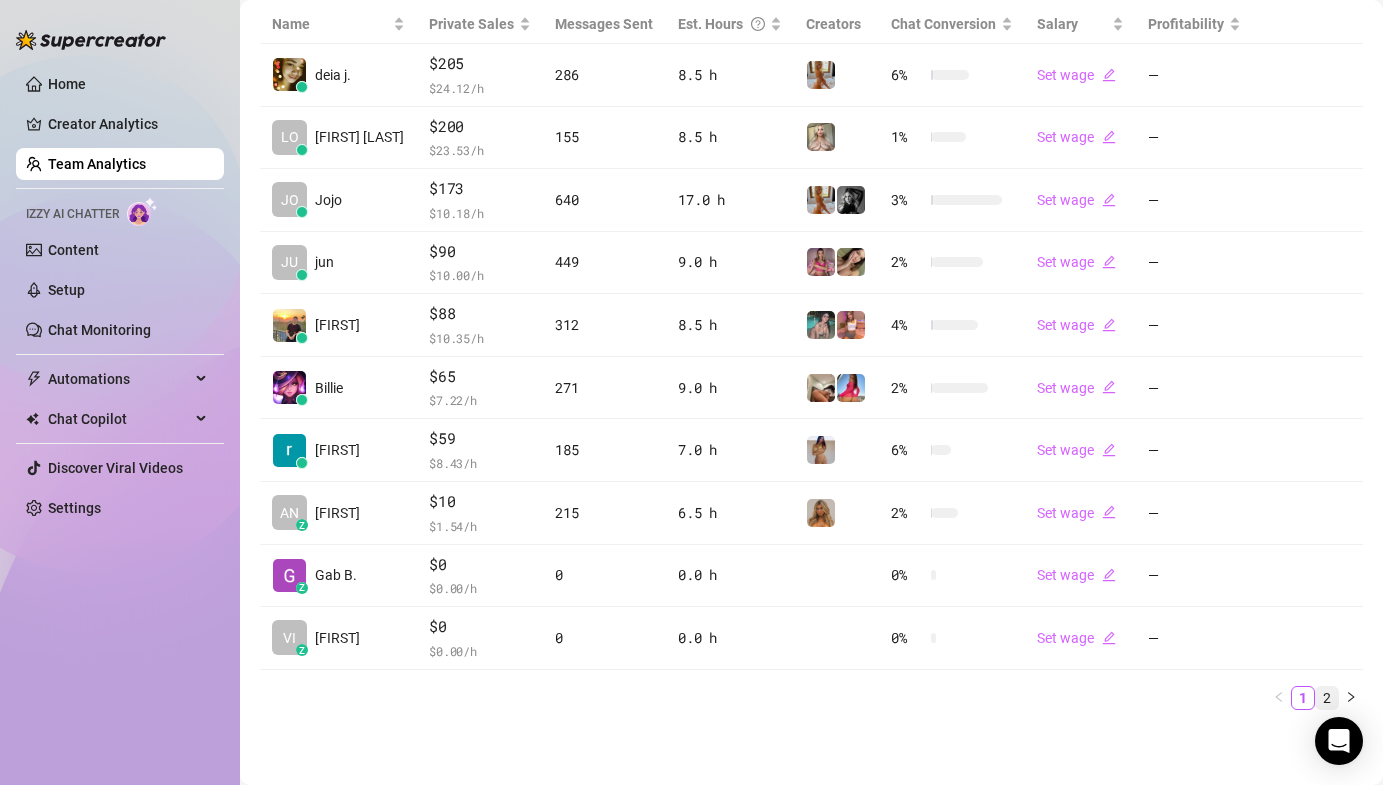click on "2" at bounding box center [1327, 698] 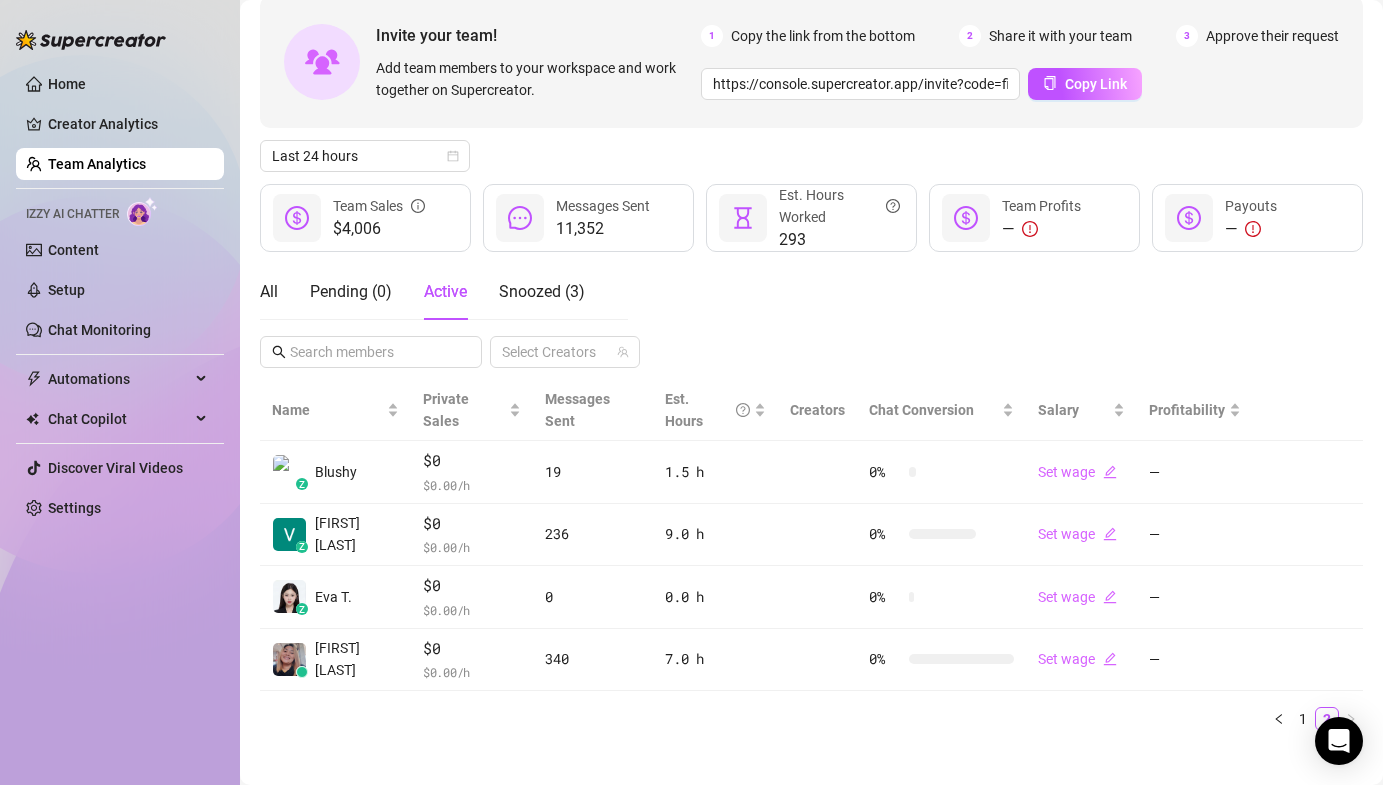 scroll, scrollTop: 160, scrollLeft: 0, axis: vertical 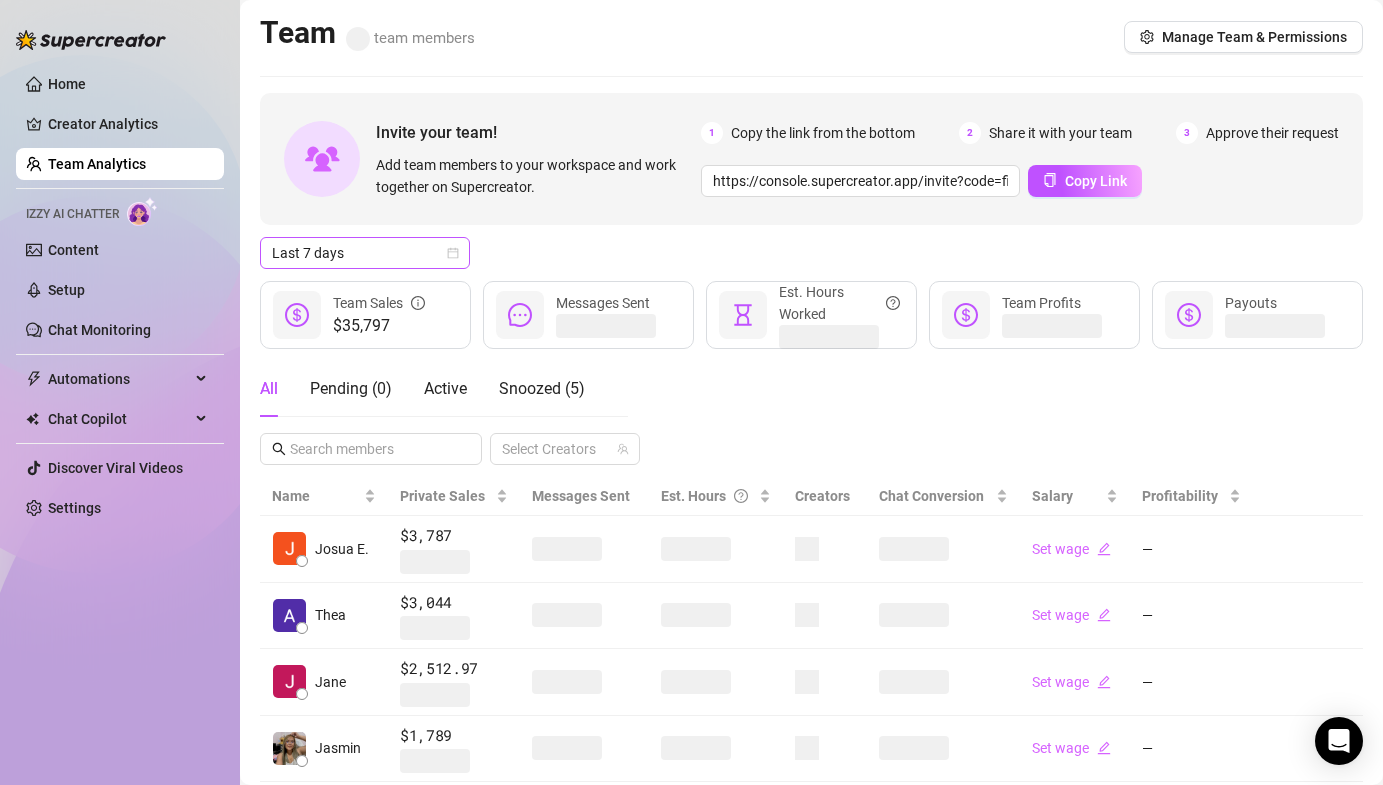 click on "Last 7 days" at bounding box center [365, 253] 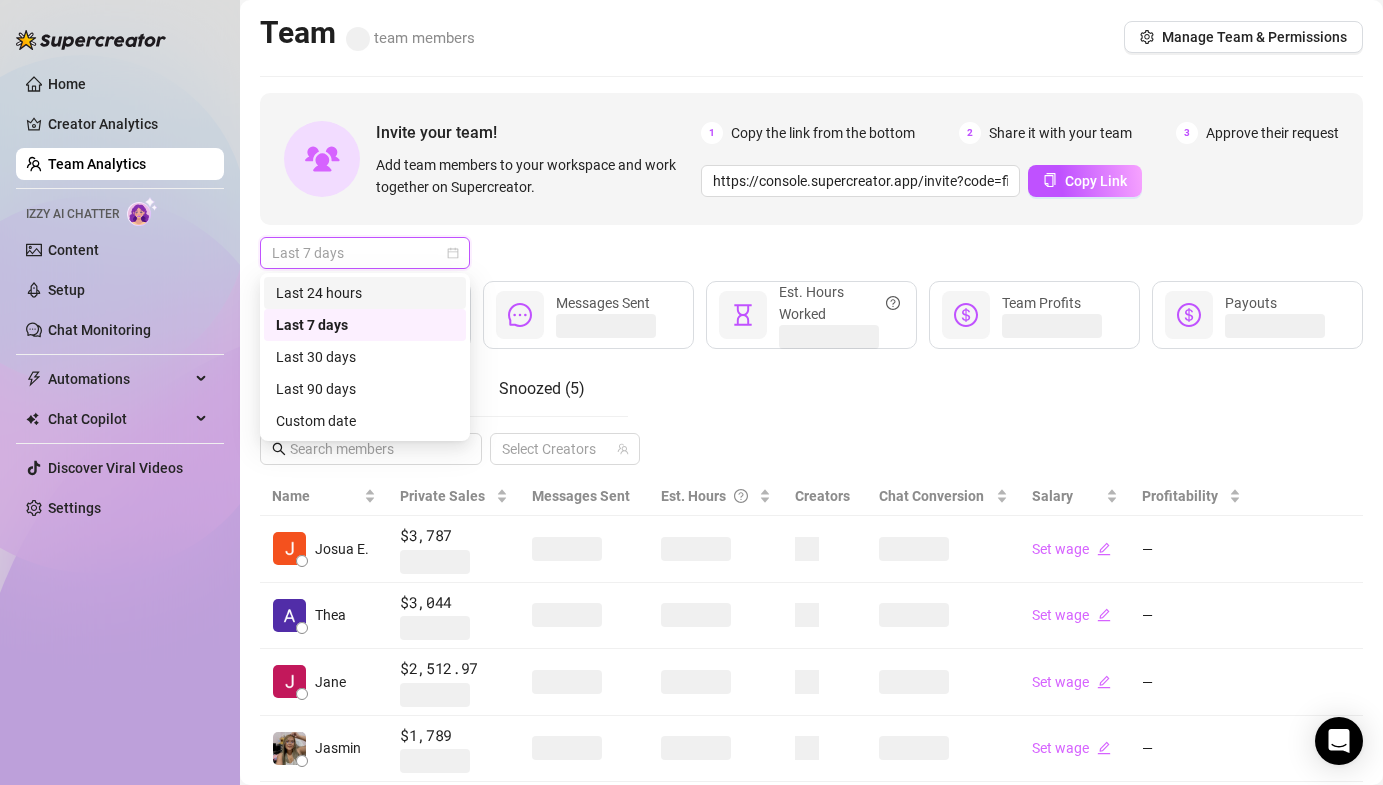 click on "Last 24 hours" at bounding box center (365, 293) 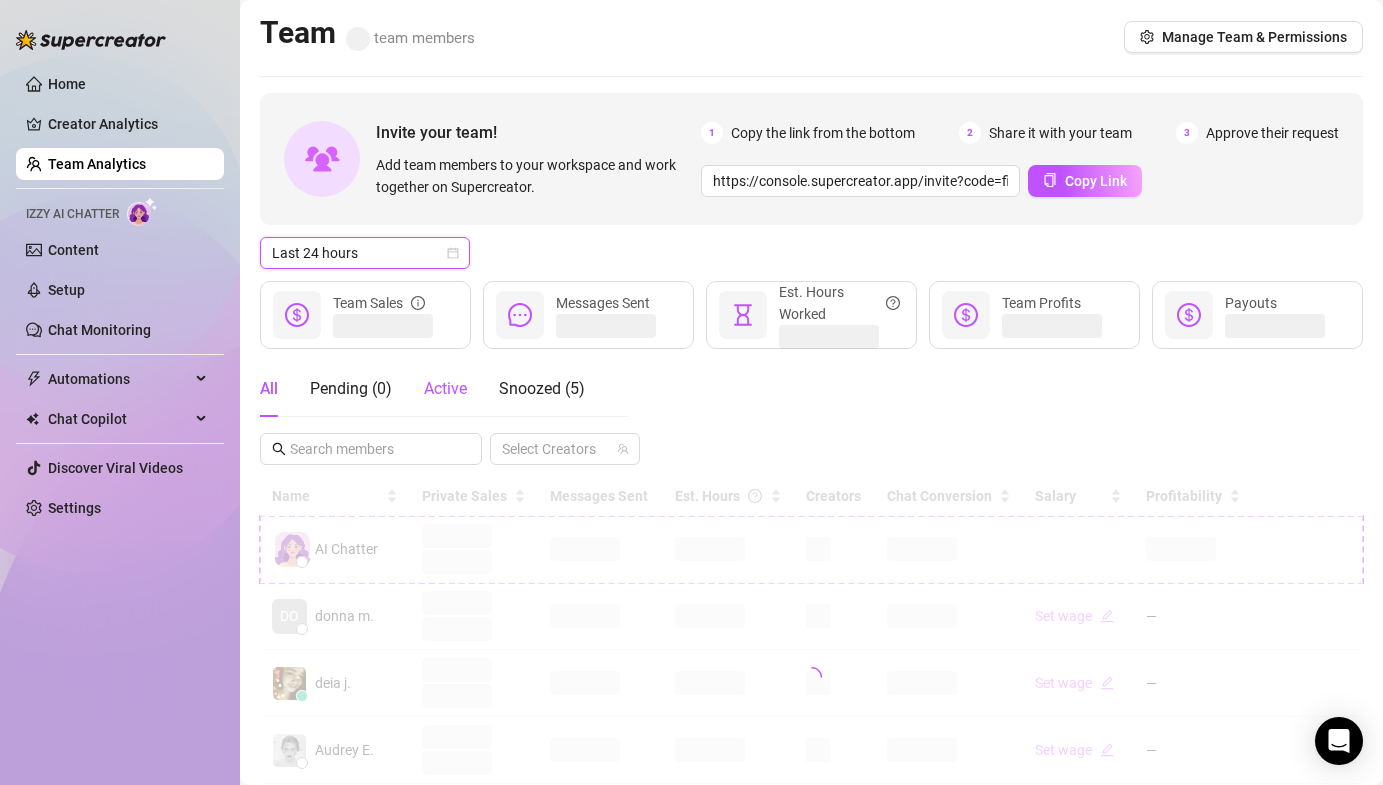 click on "Active" at bounding box center (445, 388) 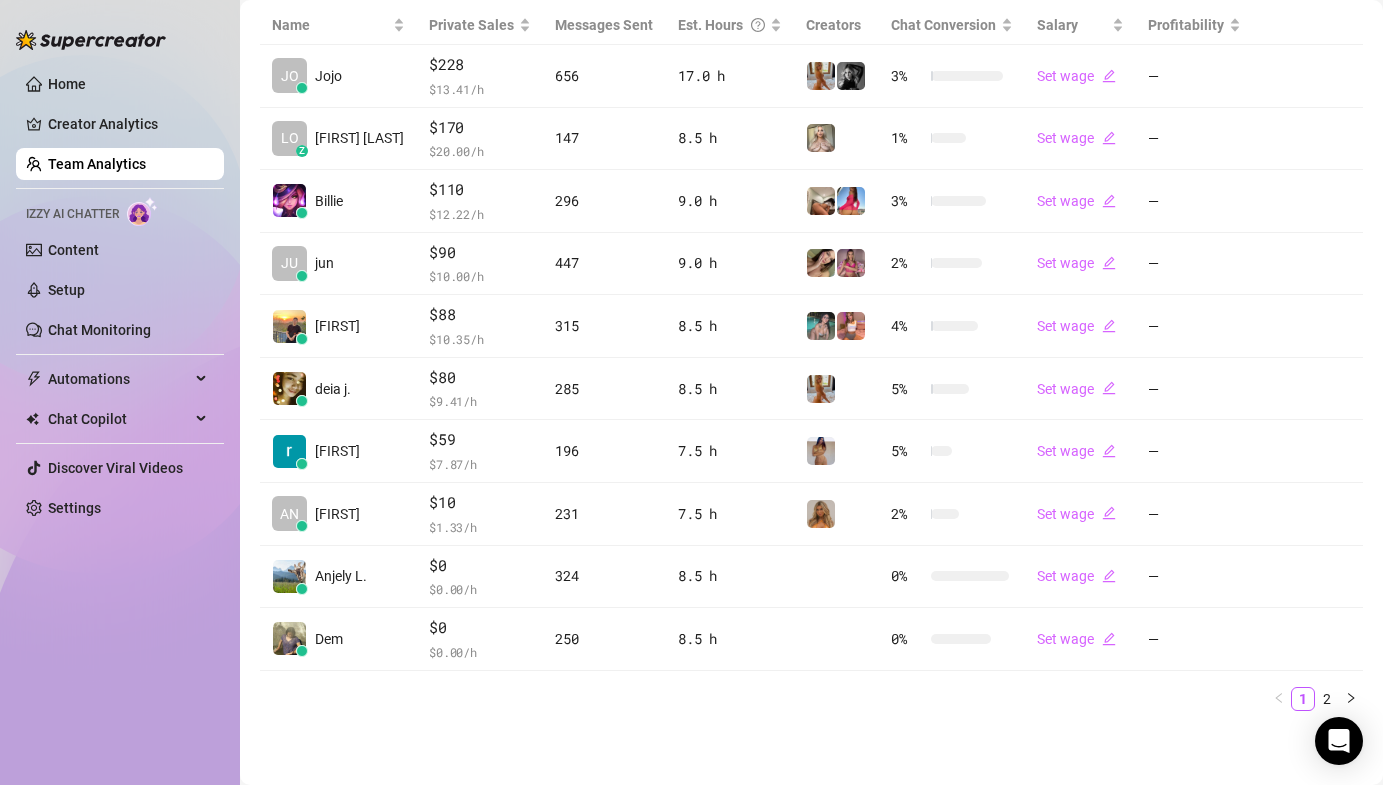 scroll, scrollTop: 472, scrollLeft: 0, axis: vertical 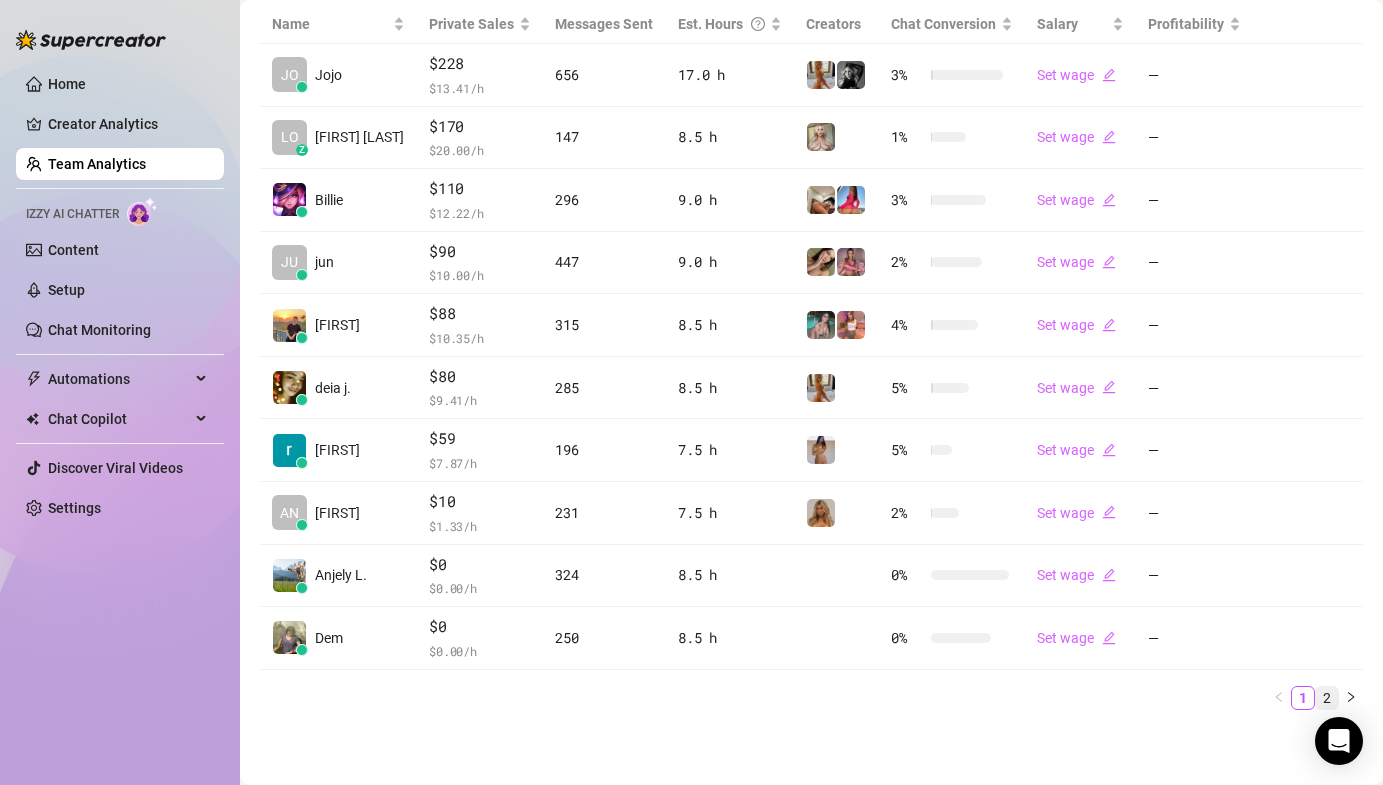 click on "2" at bounding box center [1327, 698] 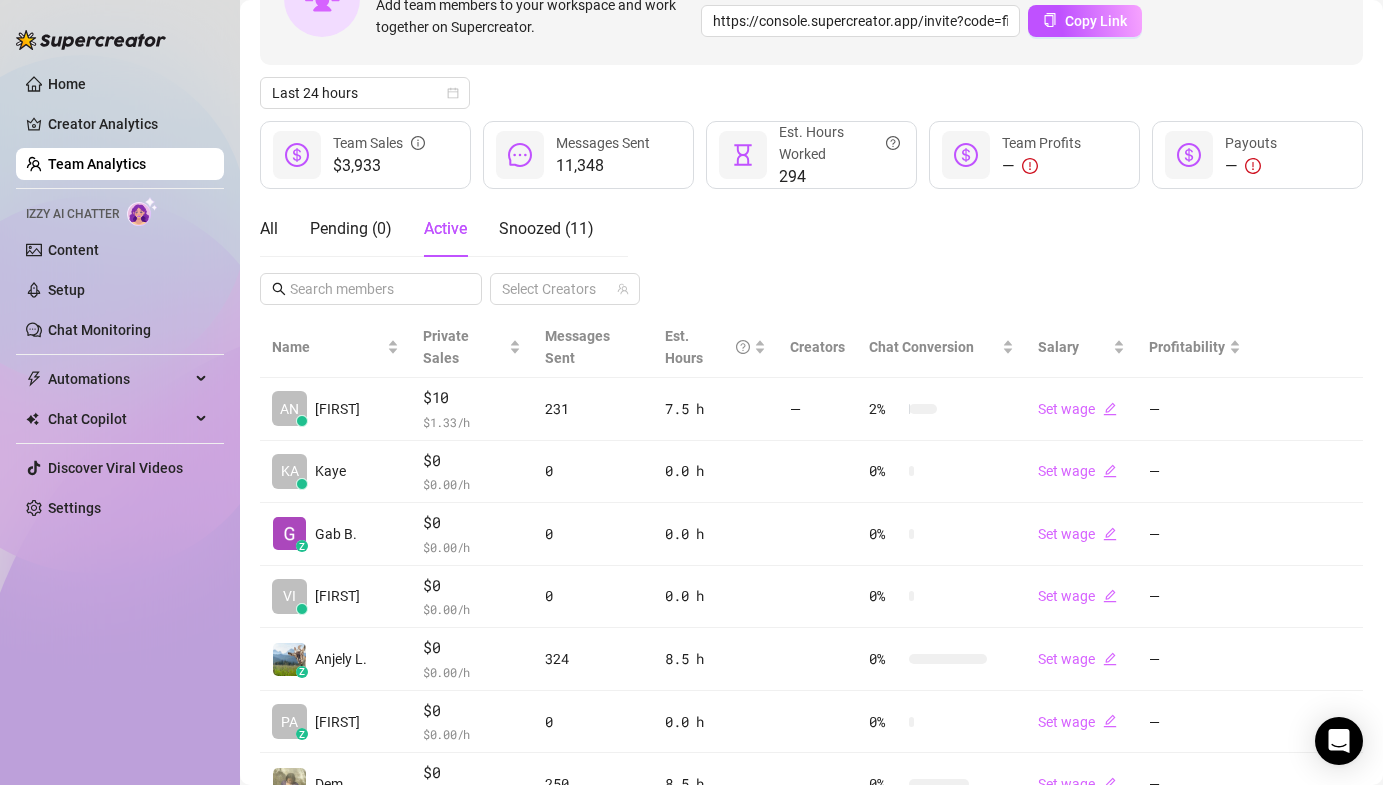 scroll, scrollTop: 472, scrollLeft: 0, axis: vertical 